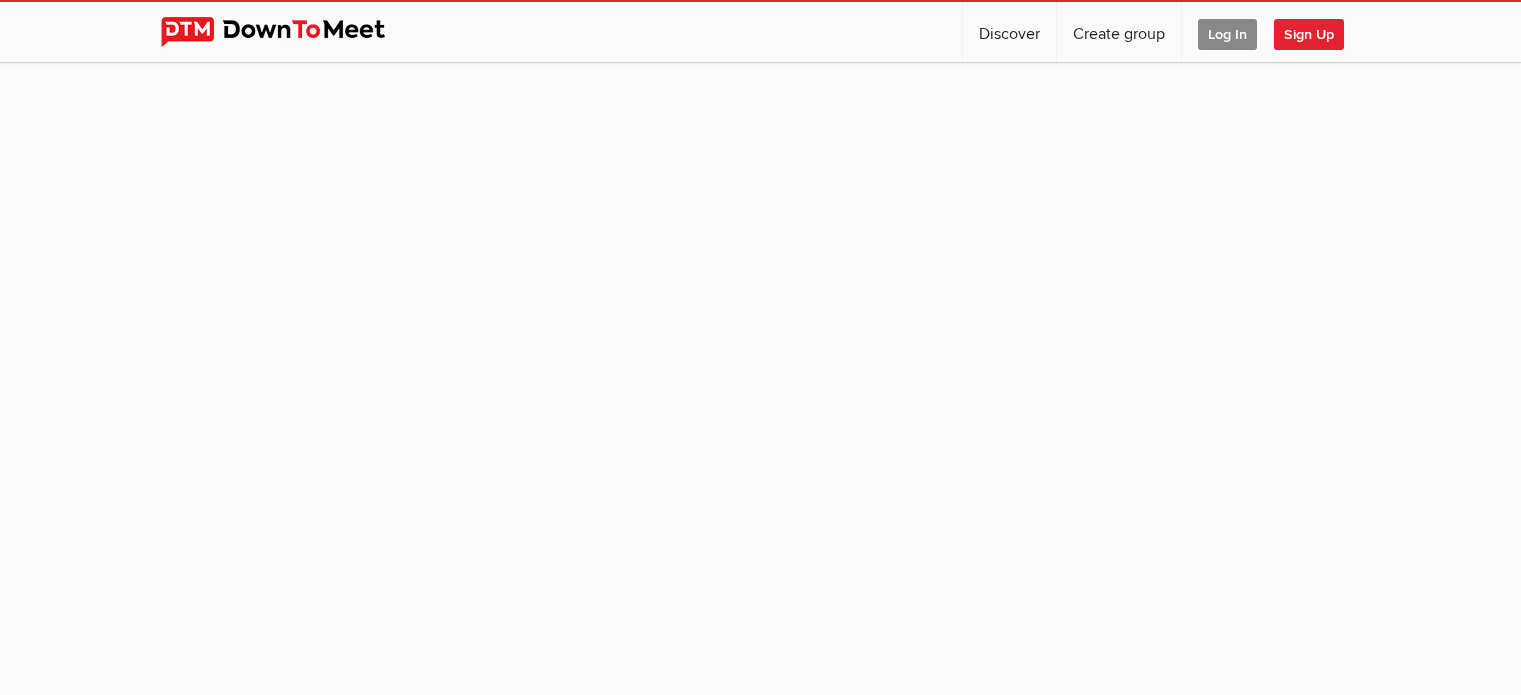 scroll, scrollTop: 0, scrollLeft: 0, axis: both 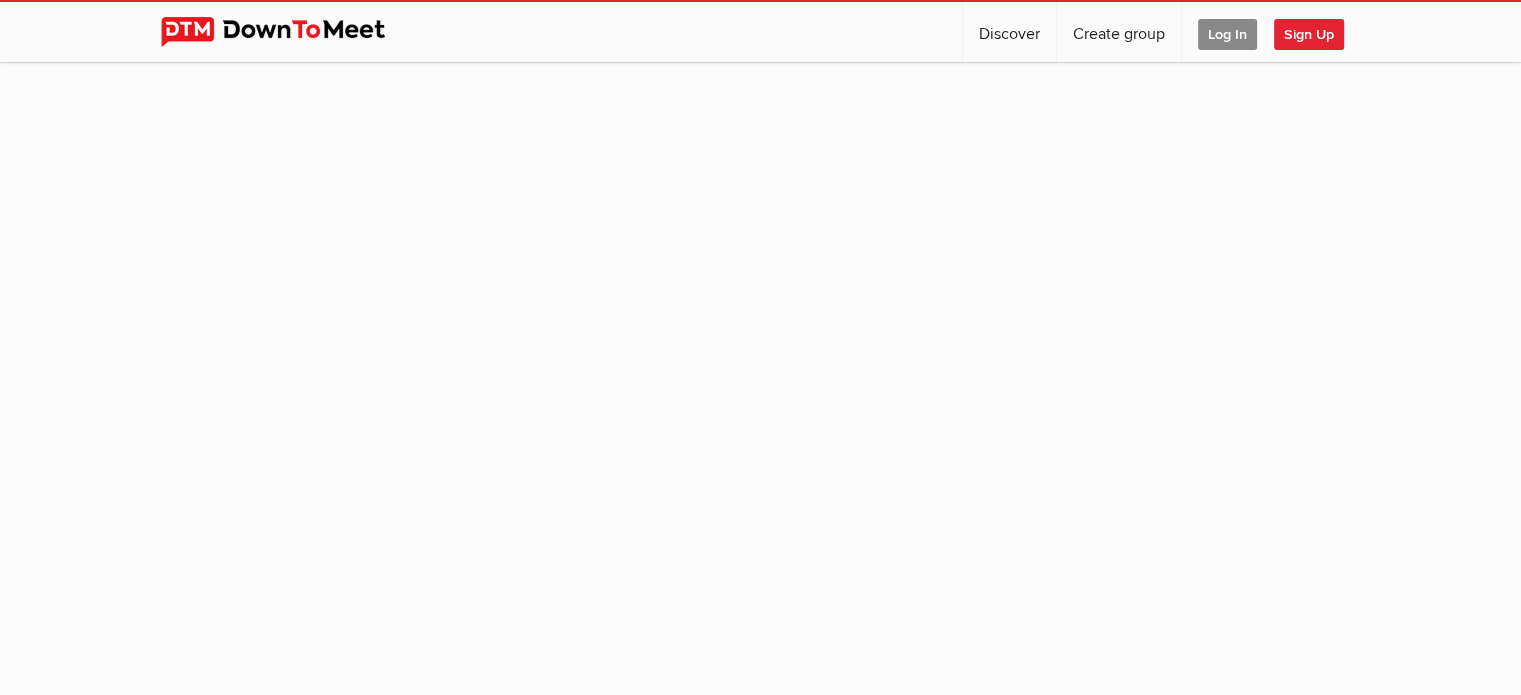 click 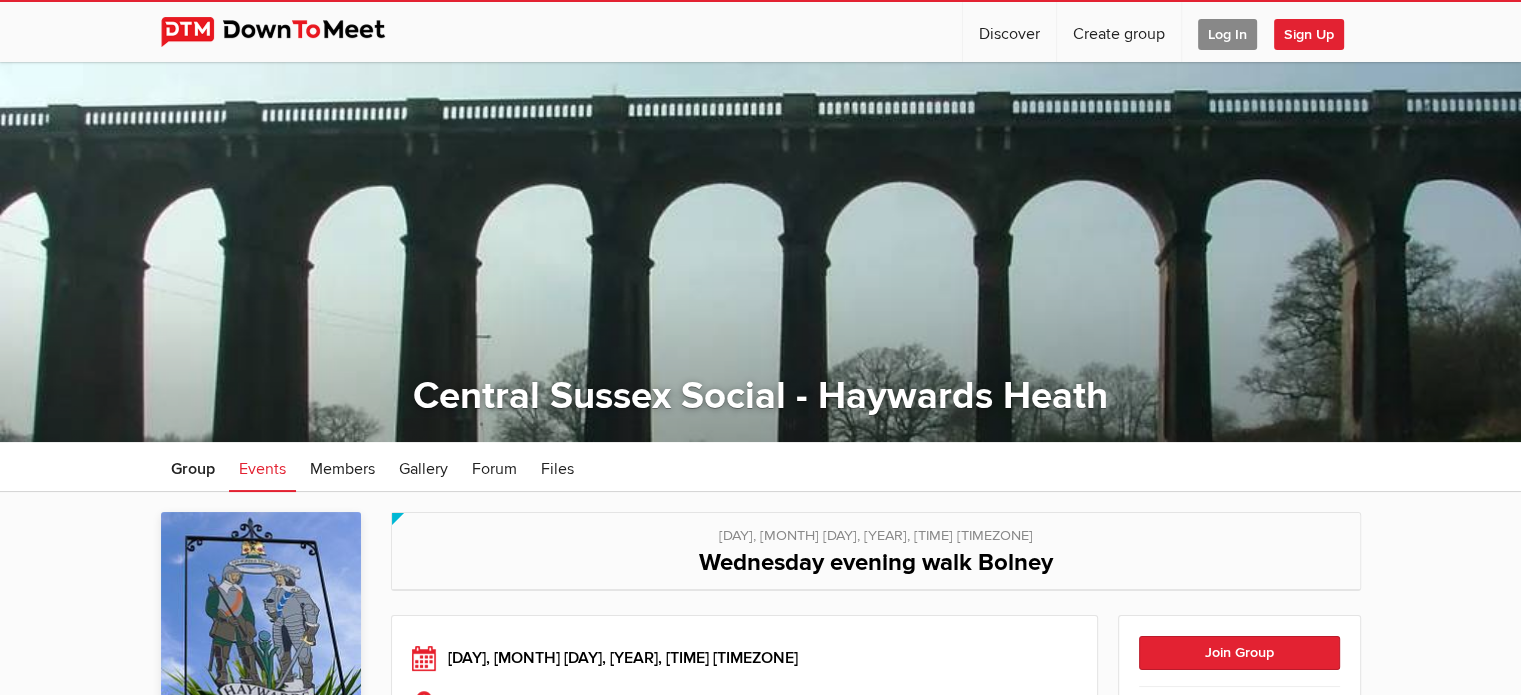 click on "Log In" 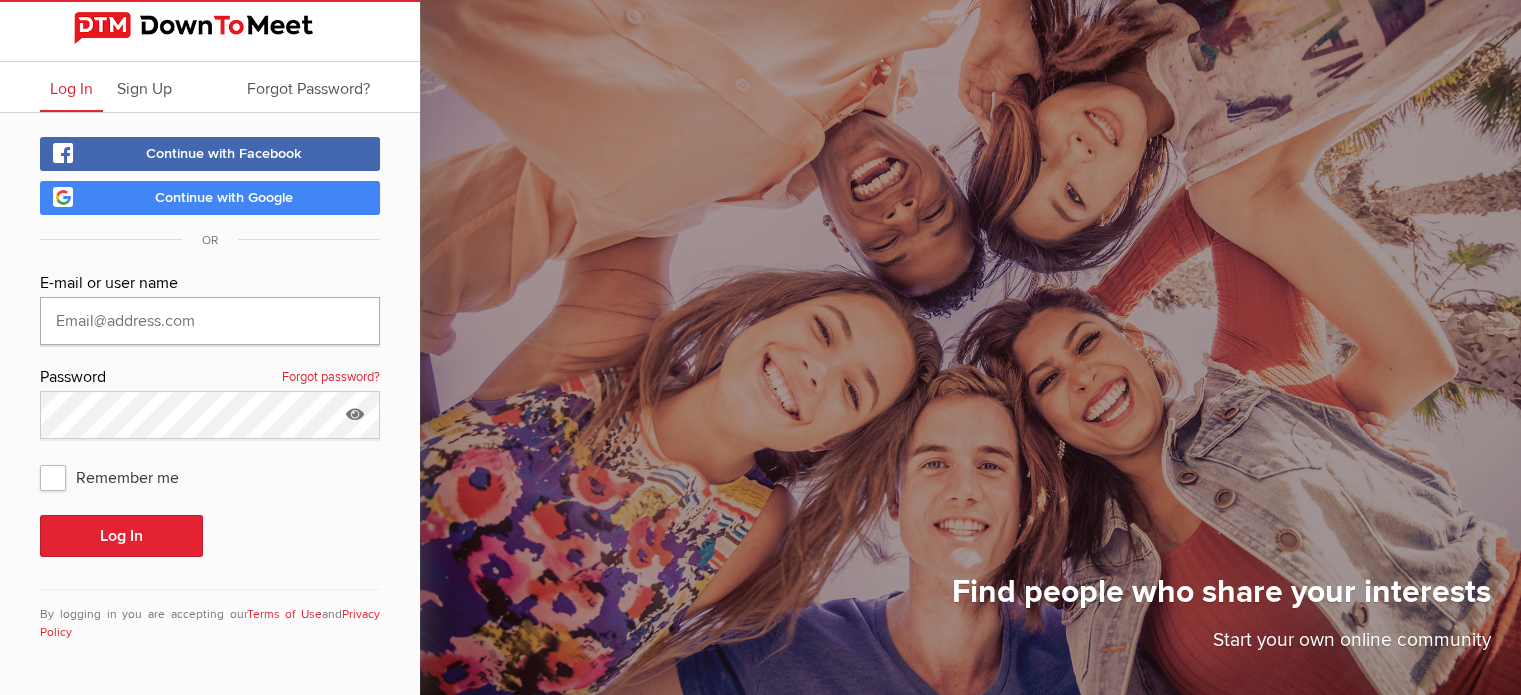 type on "[EMAIL]" 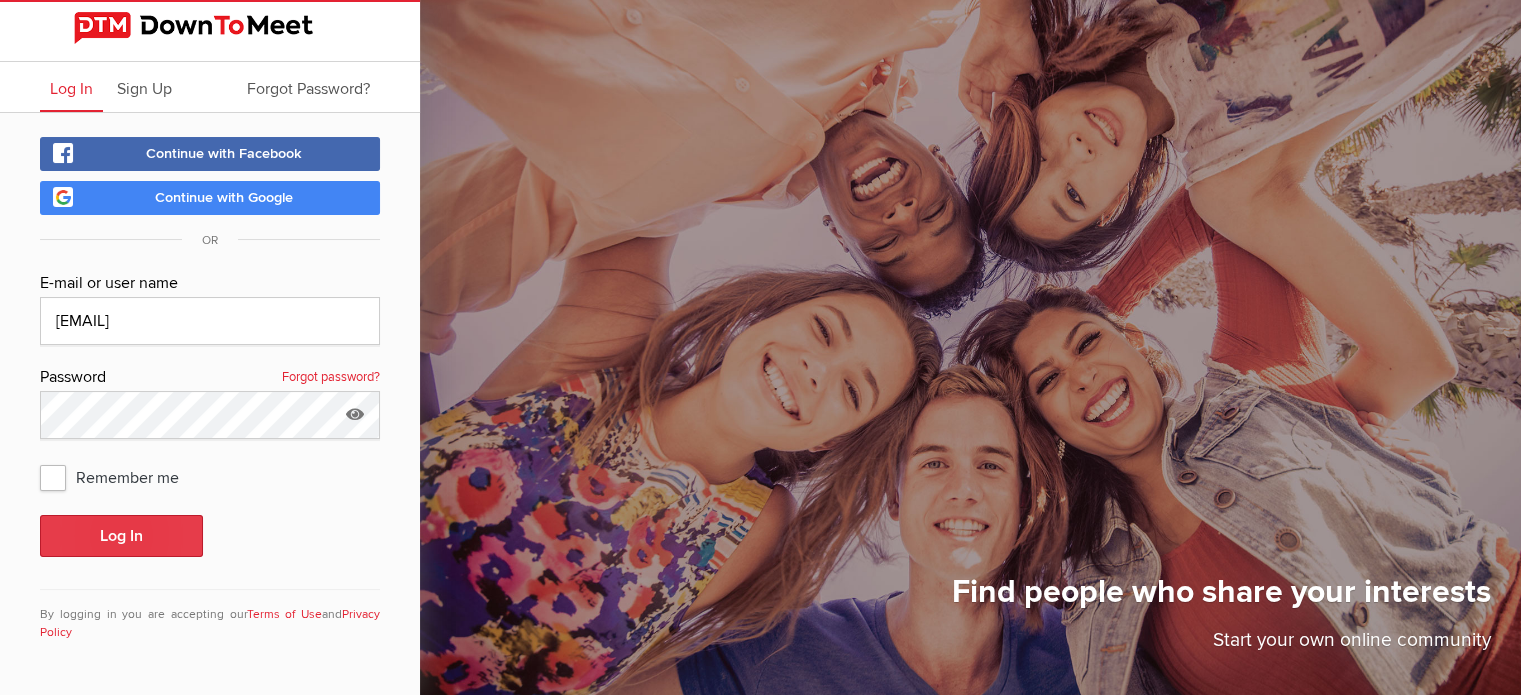 click on "Log In" 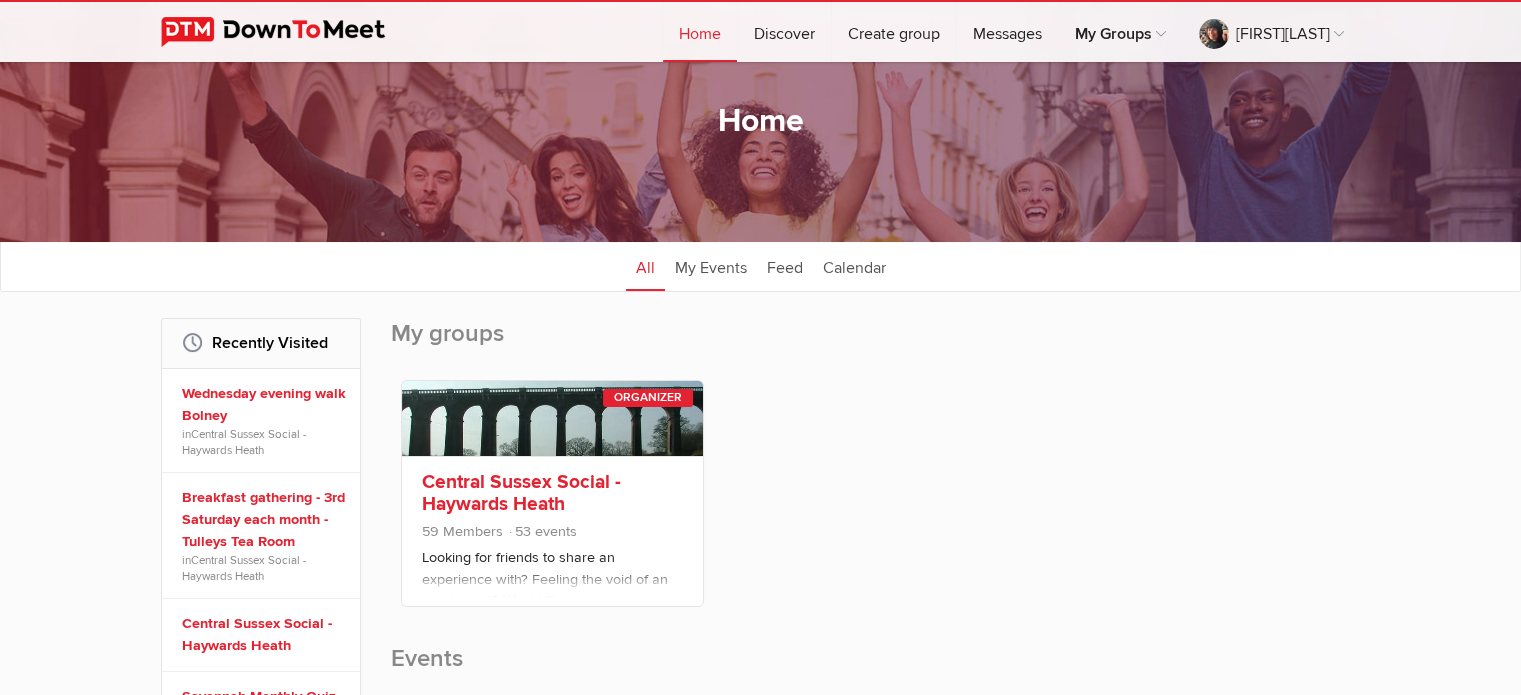 scroll, scrollTop: 59, scrollLeft: 0, axis: vertical 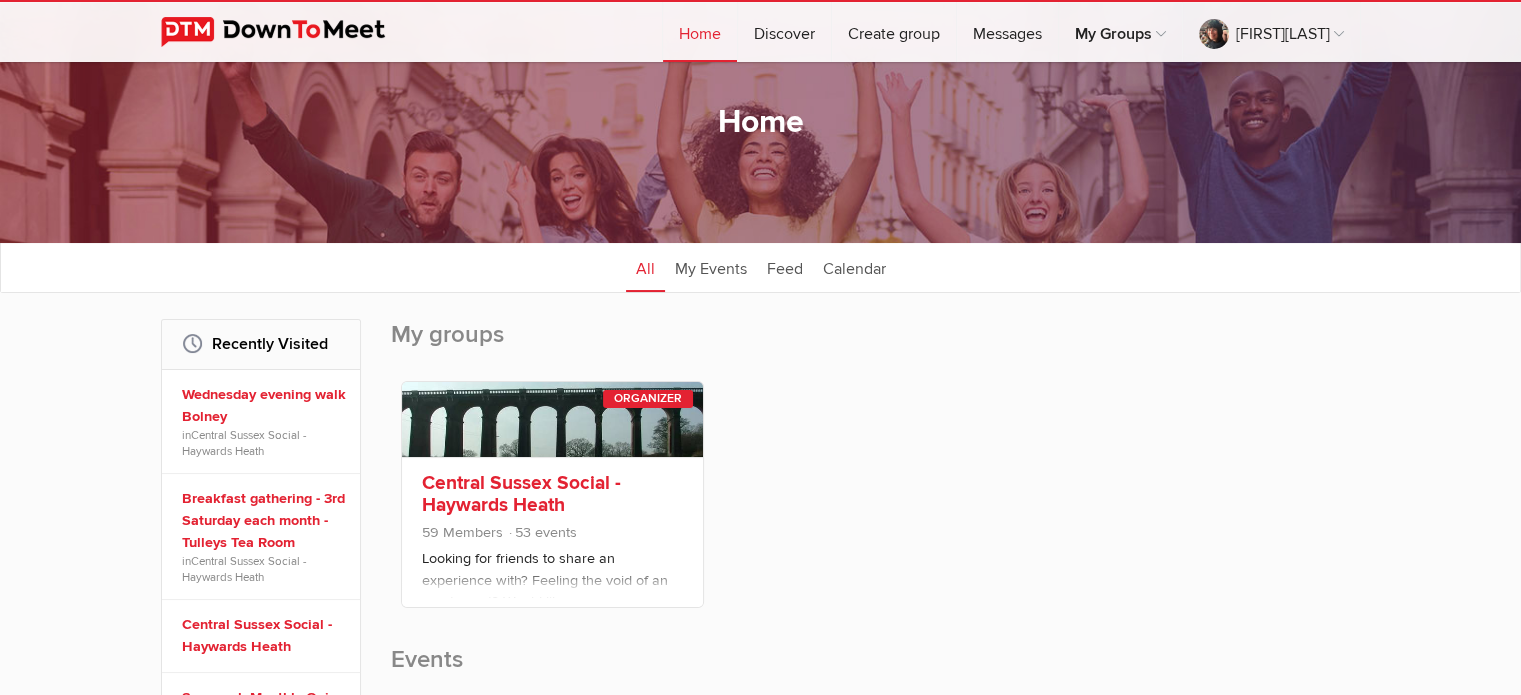 click on "Central Sussex Social - Haywards Heath" 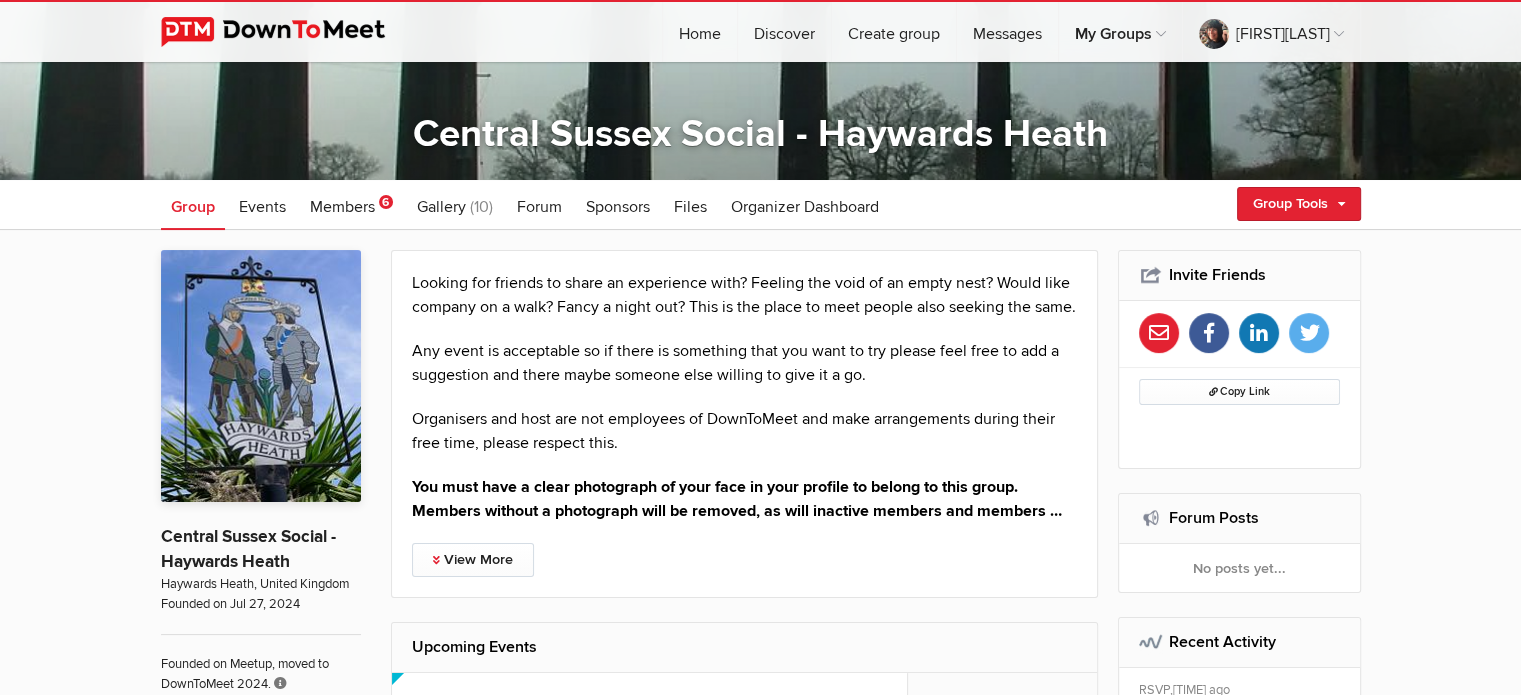 scroll, scrollTop: 260, scrollLeft: 0, axis: vertical 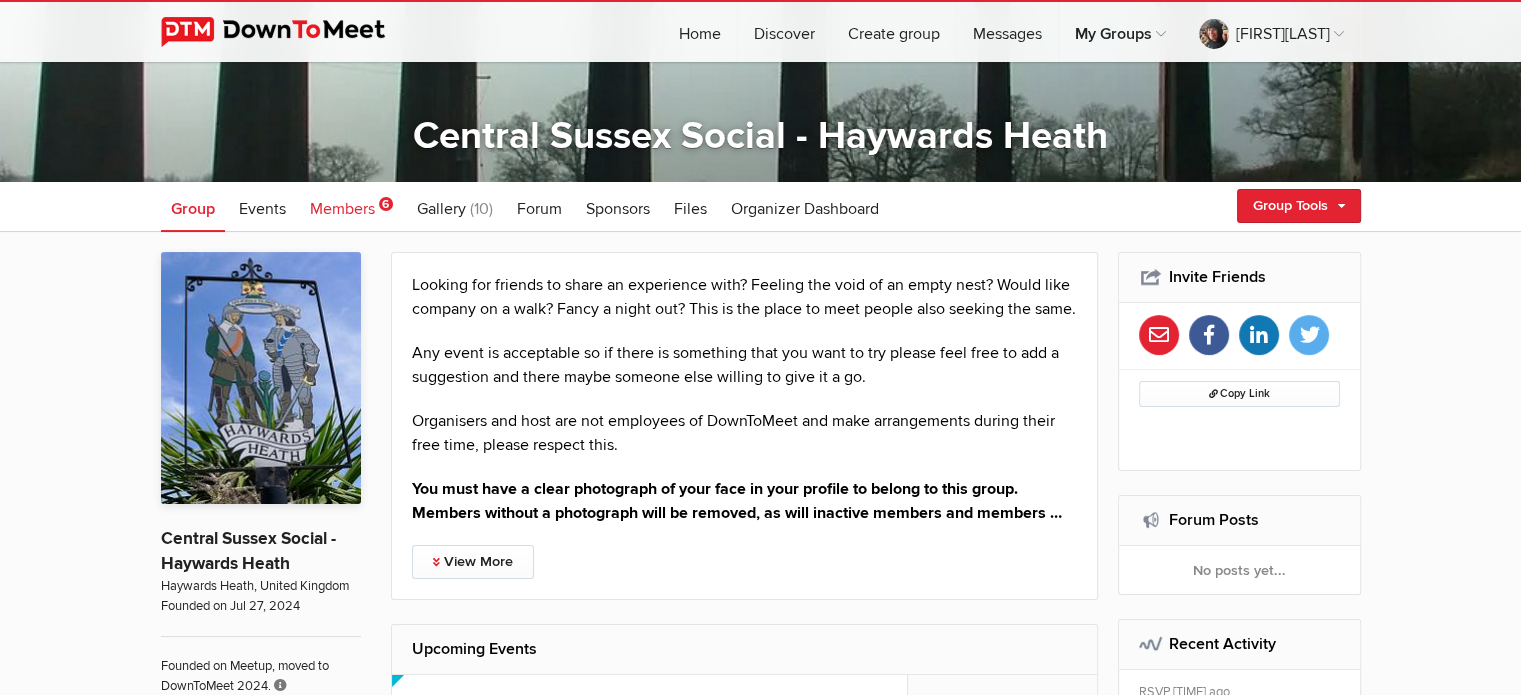 click on "Members" 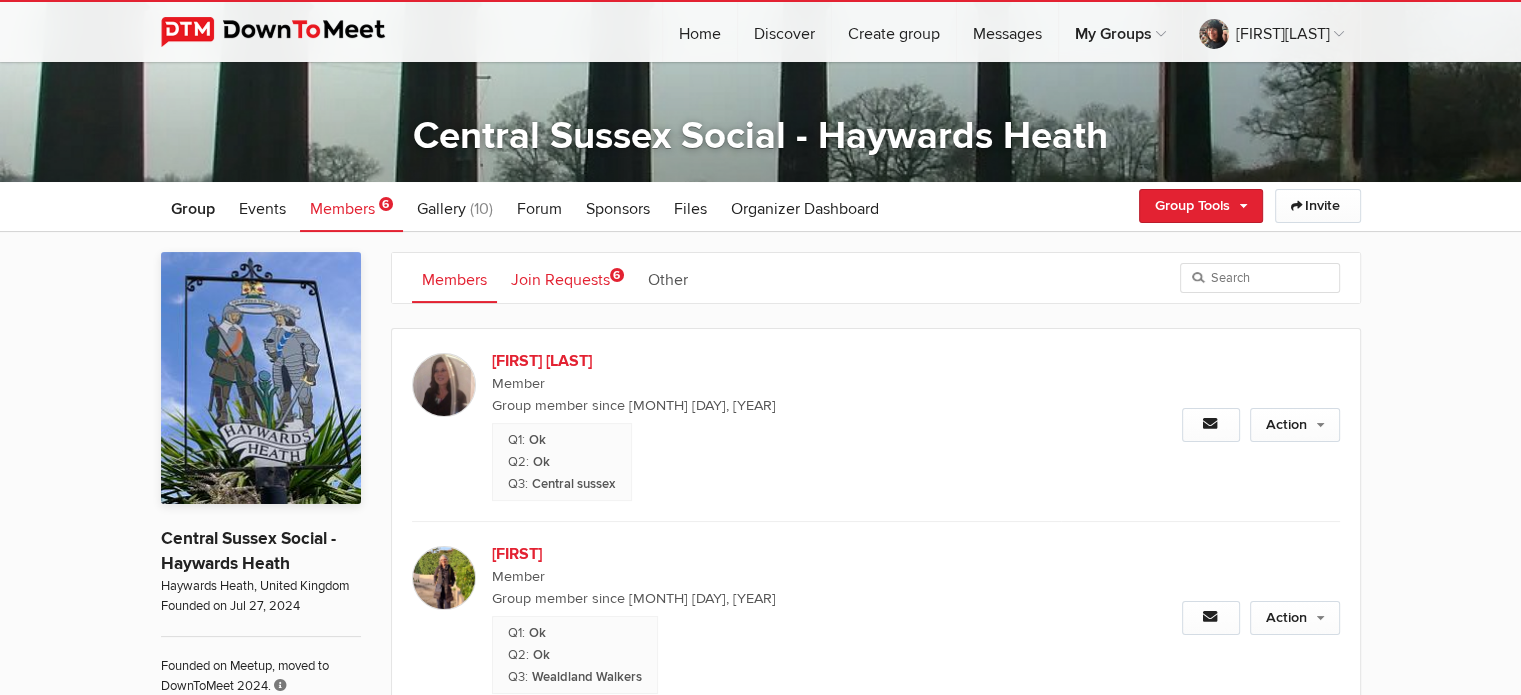 click on "Join Requests
6" 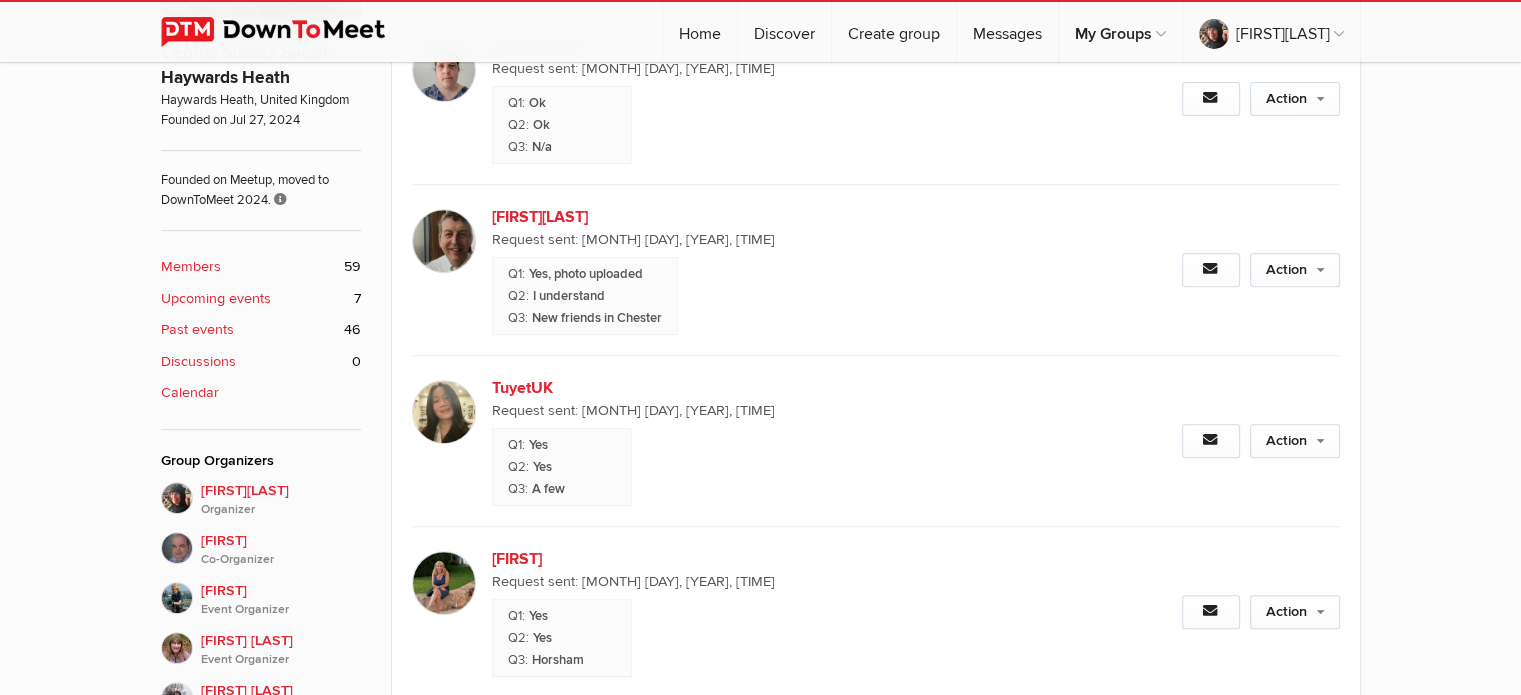 scroll, scrollTop: 748, scrollLeft: 0, axis: vertical 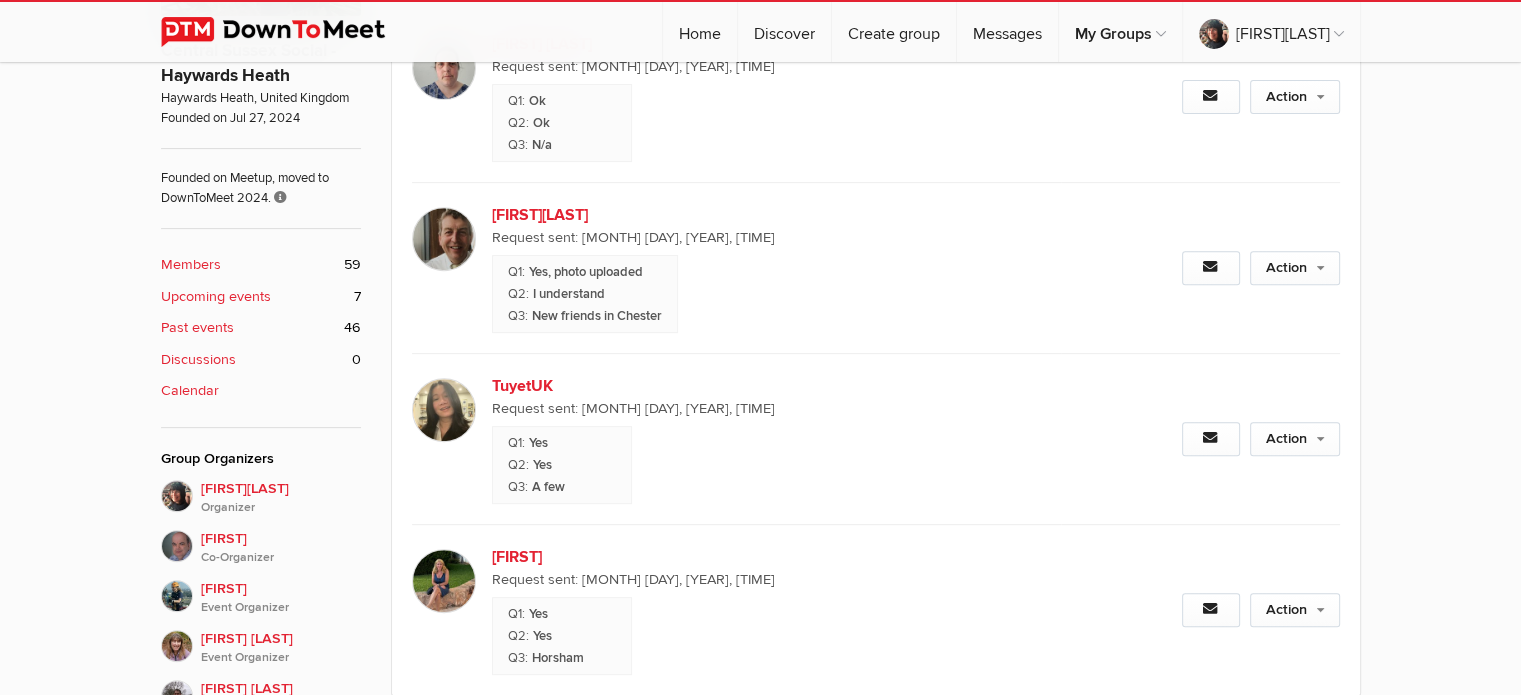 click on "Past events" 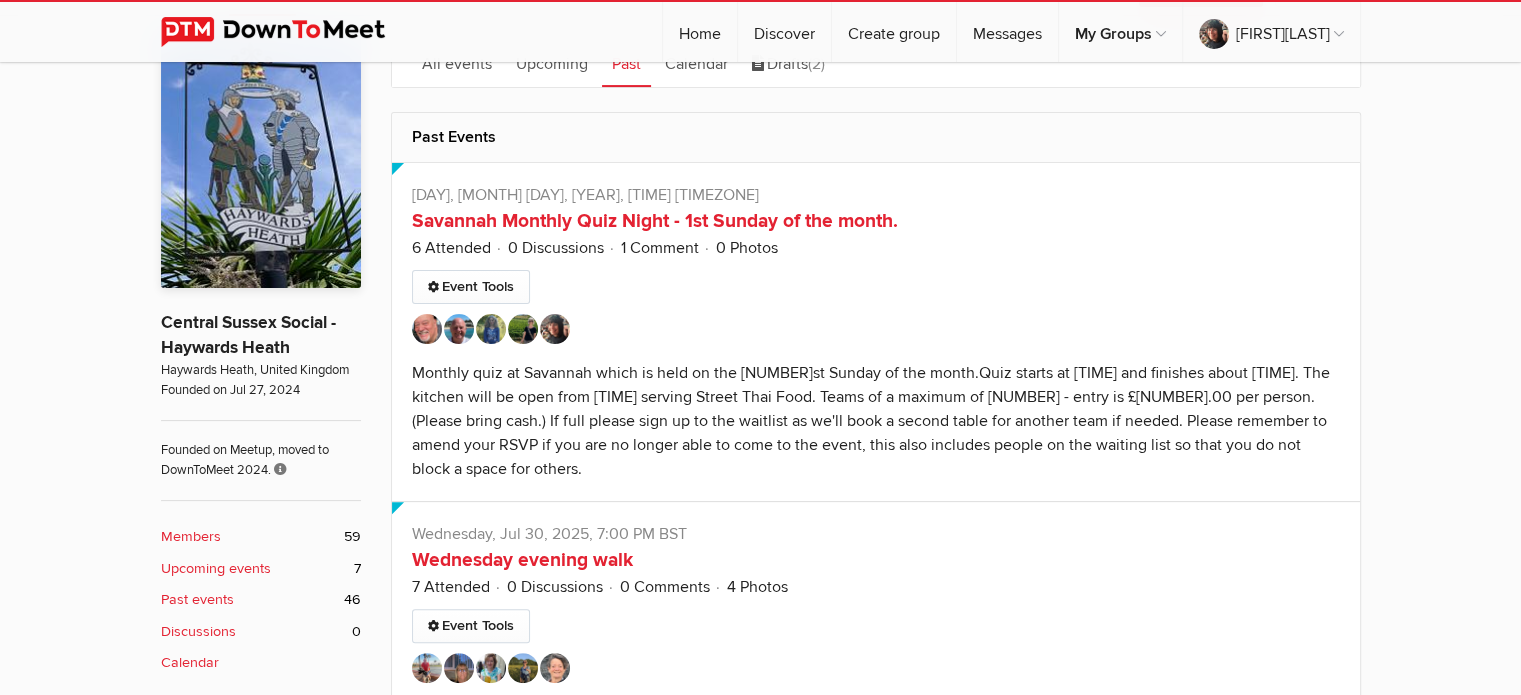 scroll, scrollTop: 474, scrollLeft: 0, axis: vertical 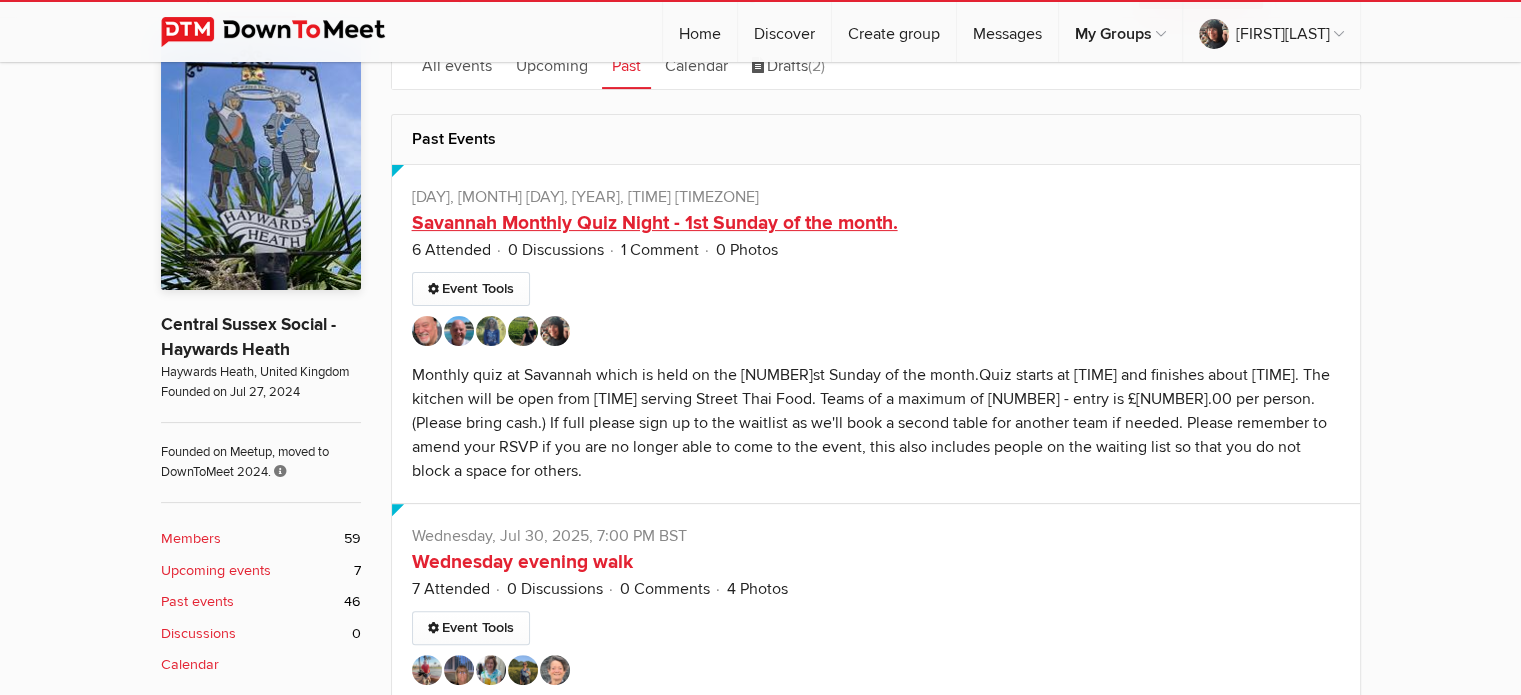 click on "Savannah Monthly Quiz Night - 1st Sunday of the month." 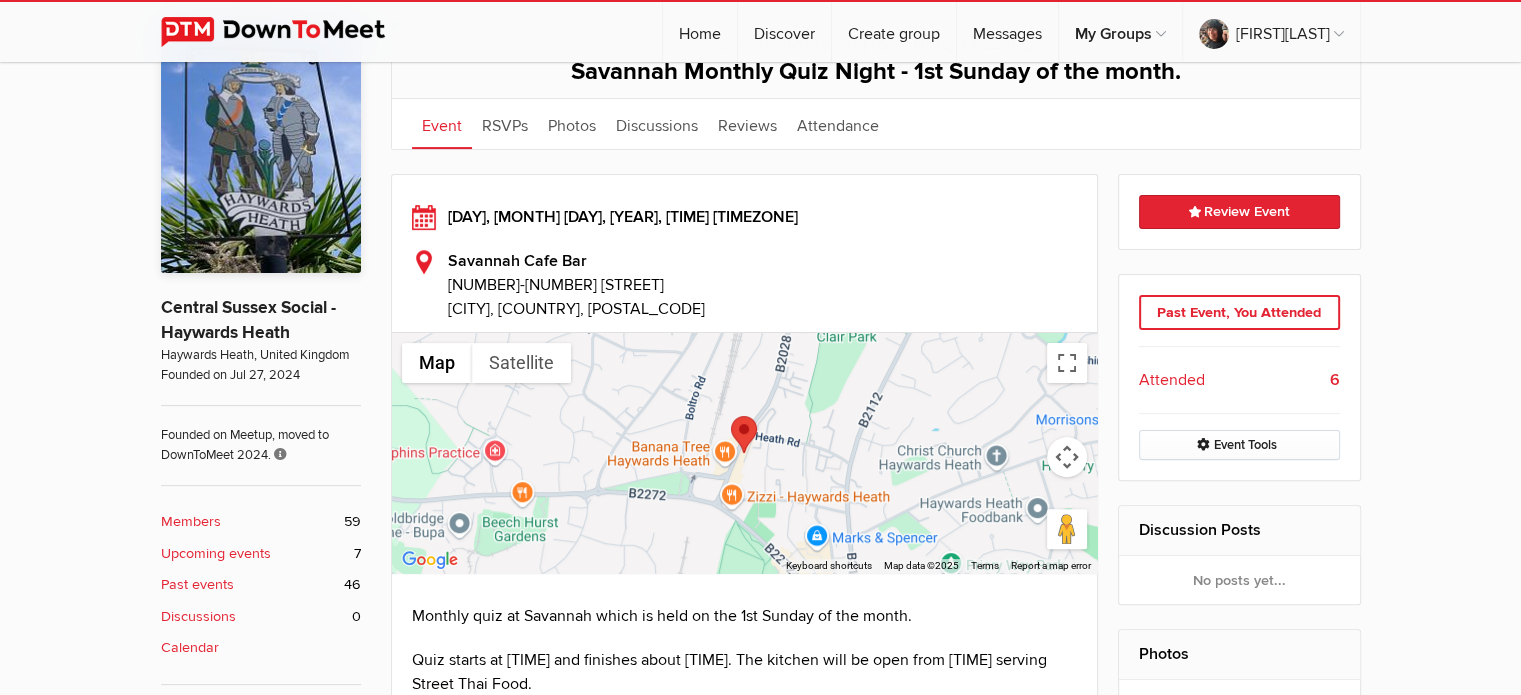 scroll, scrollTop: 480, scrollLeft: 0, axis: vertical 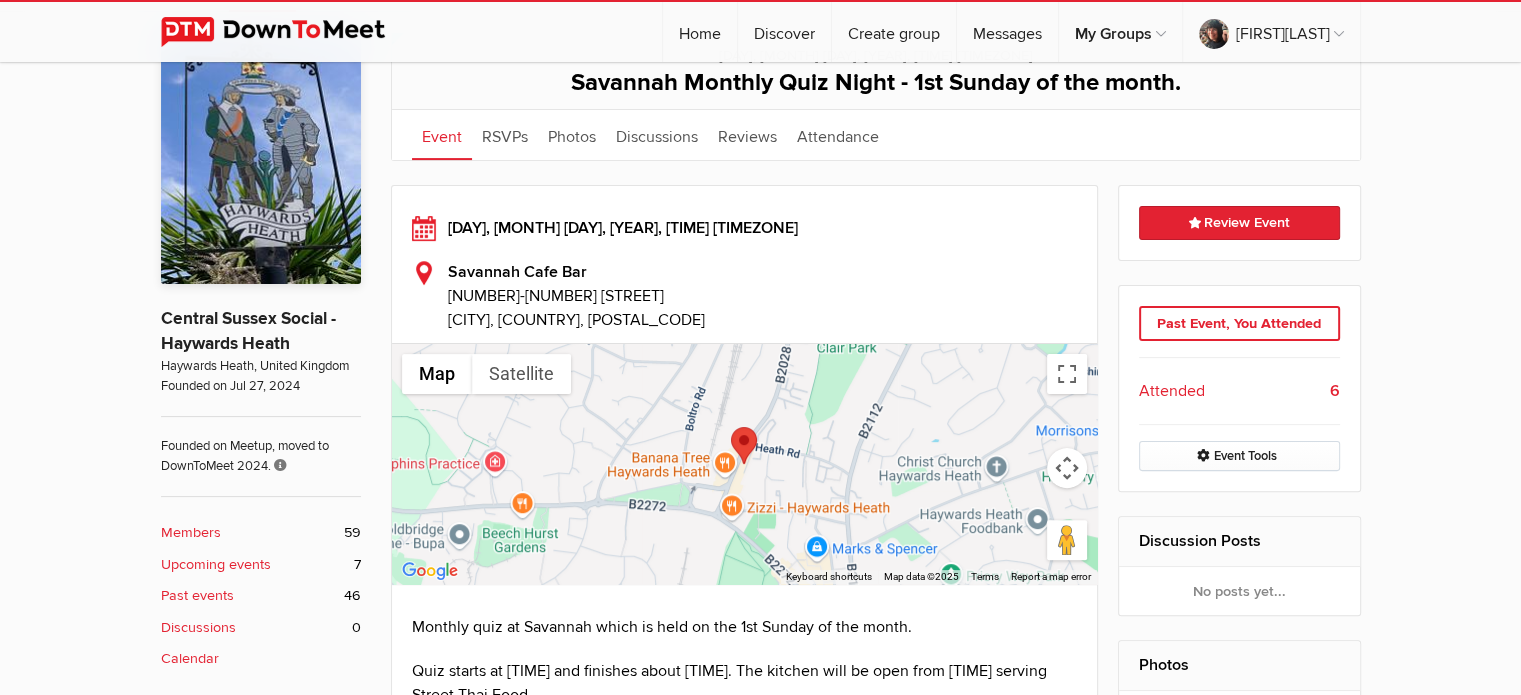 click on "Attended" 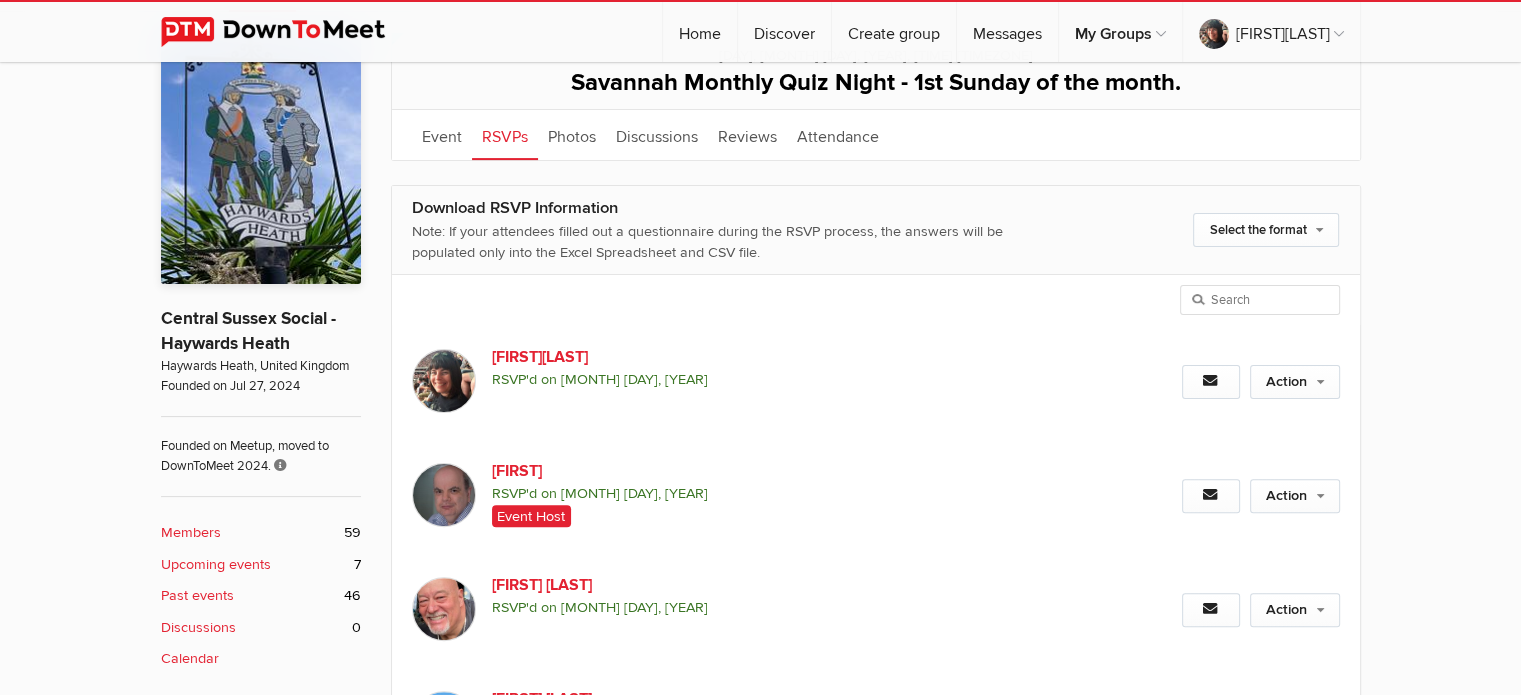 scroll, scrollTop: 442, scrollLeft: 0, axis: vertical 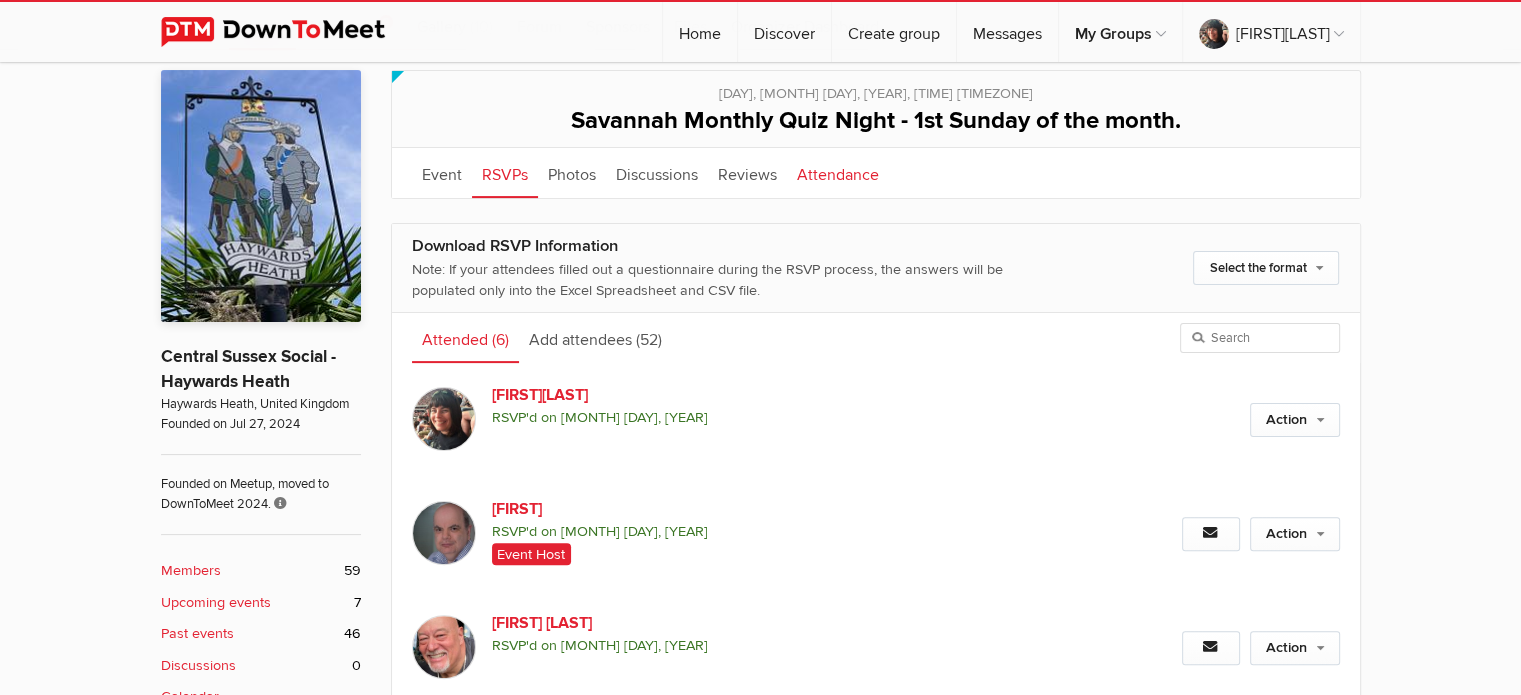 click on "Attendance" 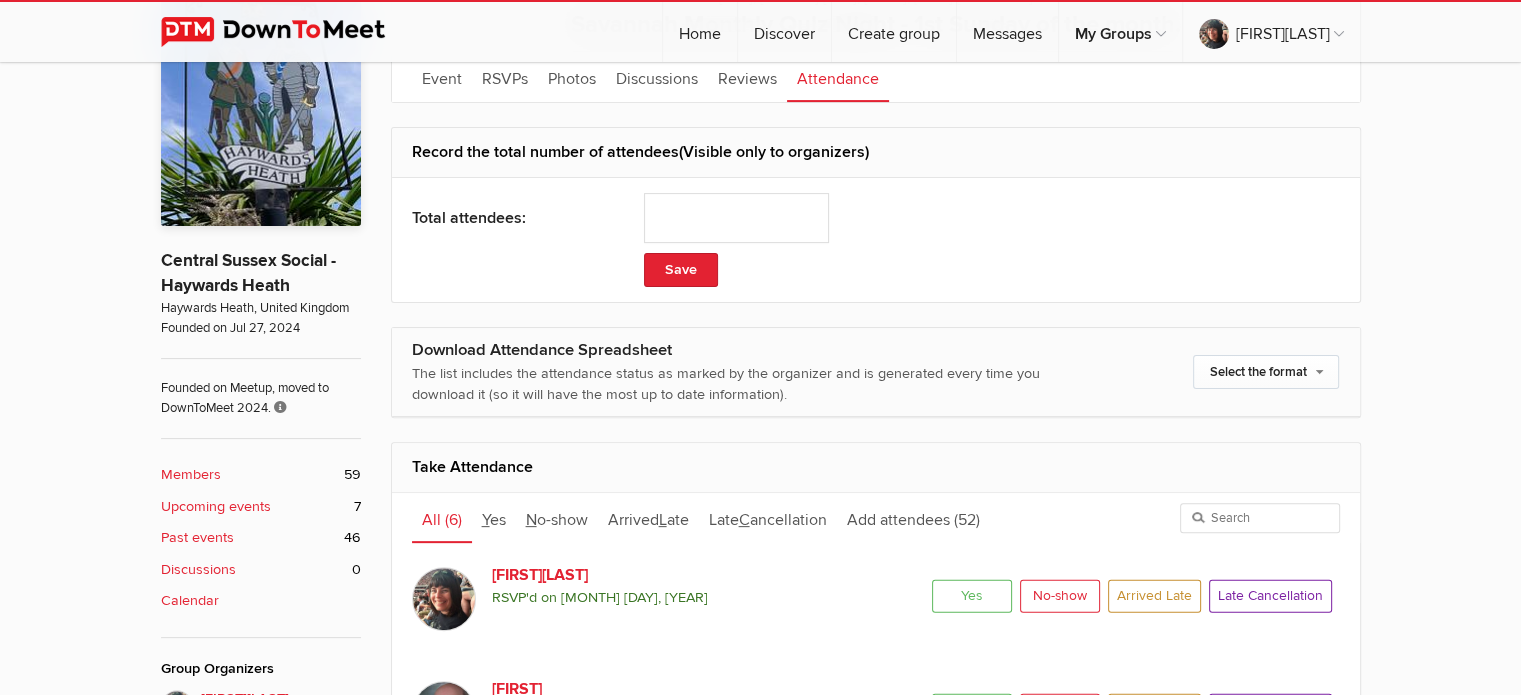 scroll, scrollTop: 532, scrollLeft: 0, axis: vertical 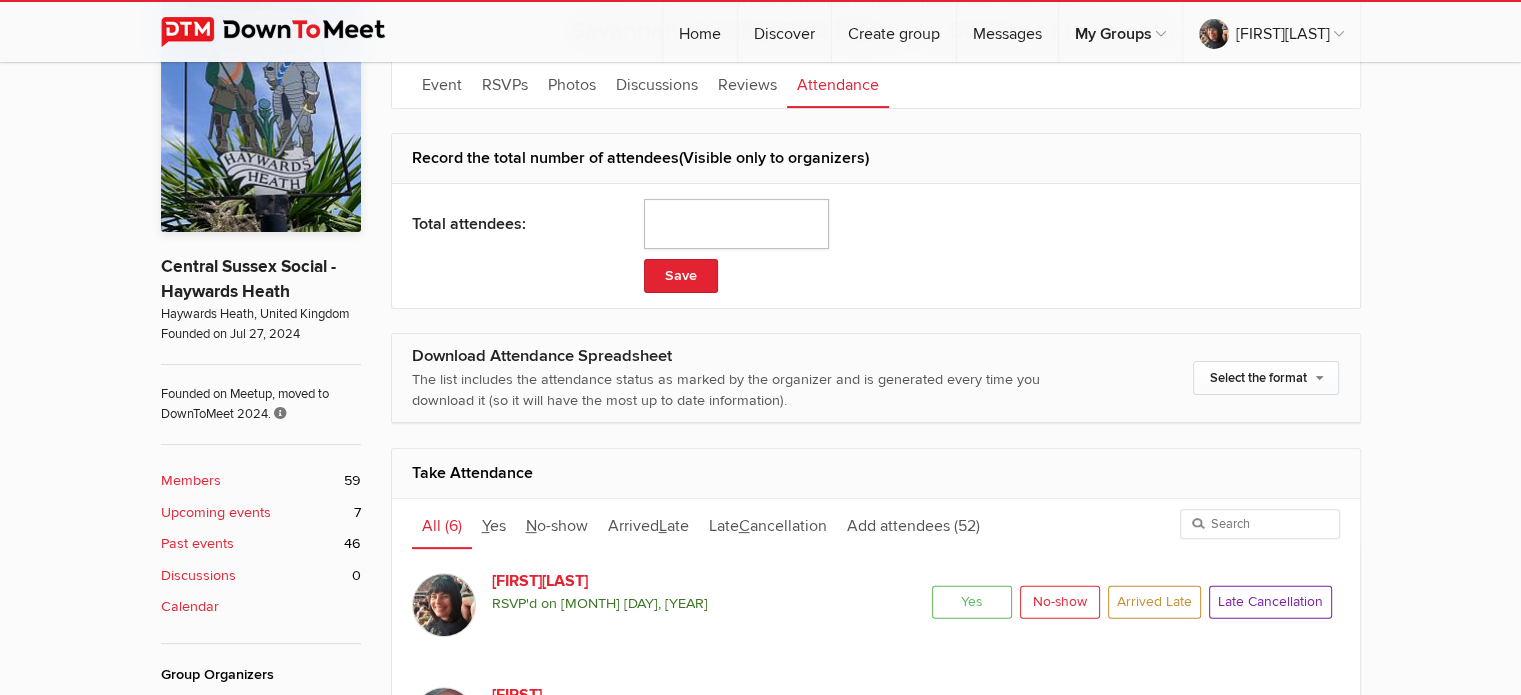 click 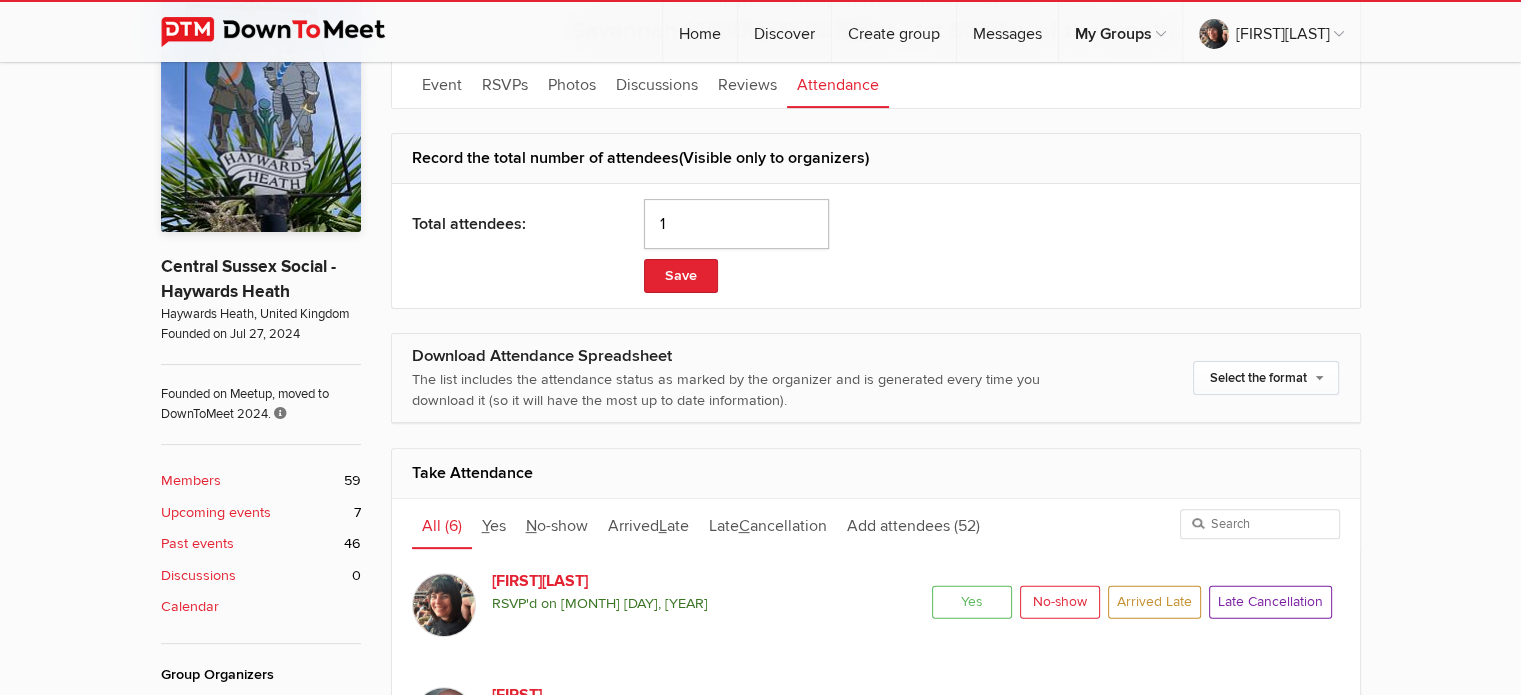 click on "1" 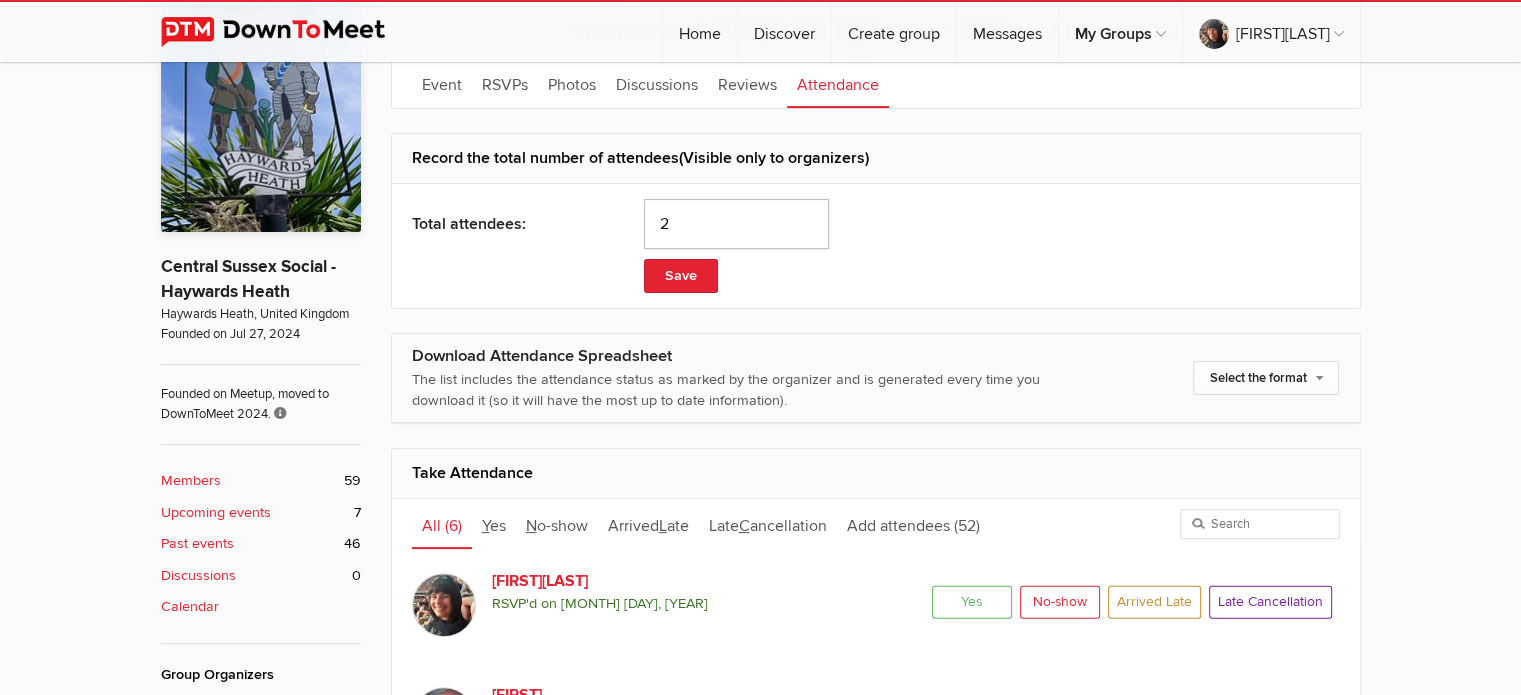 click on "2" 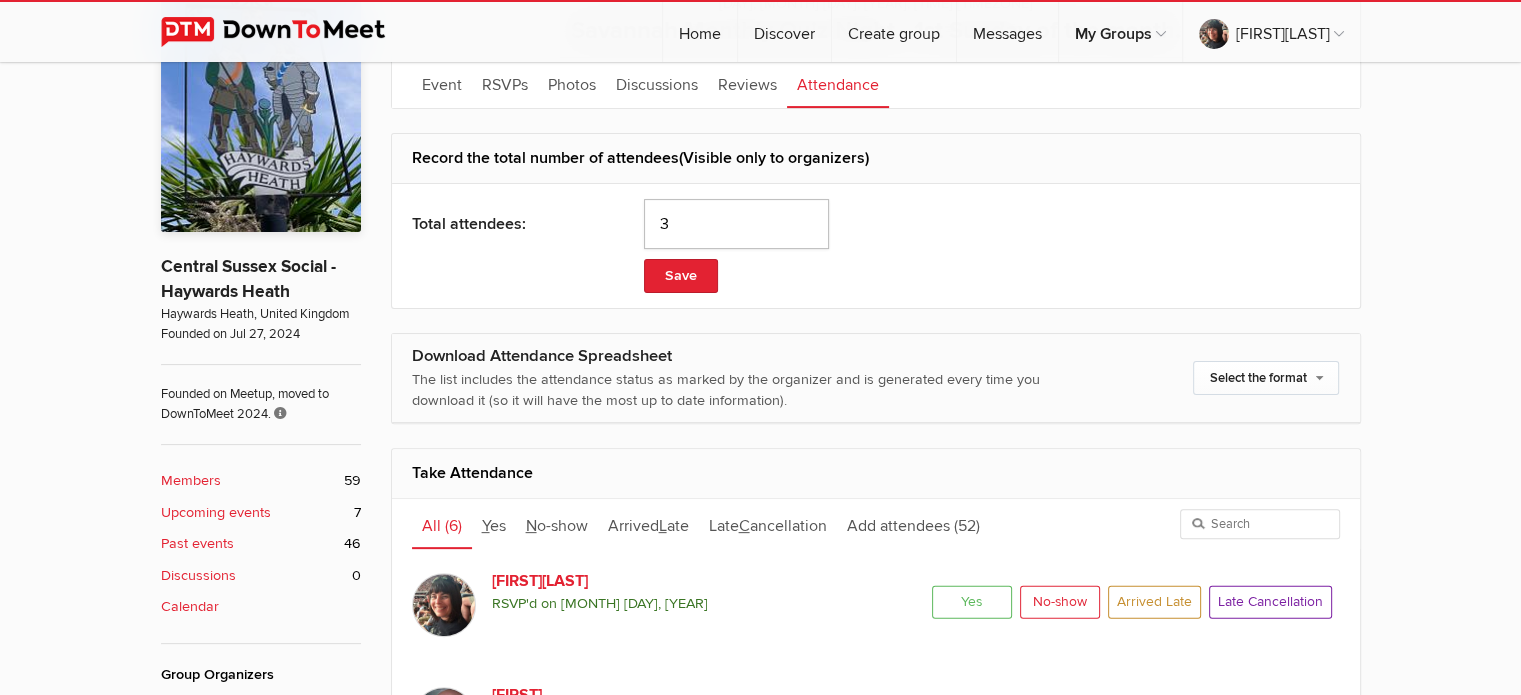 click on "3" 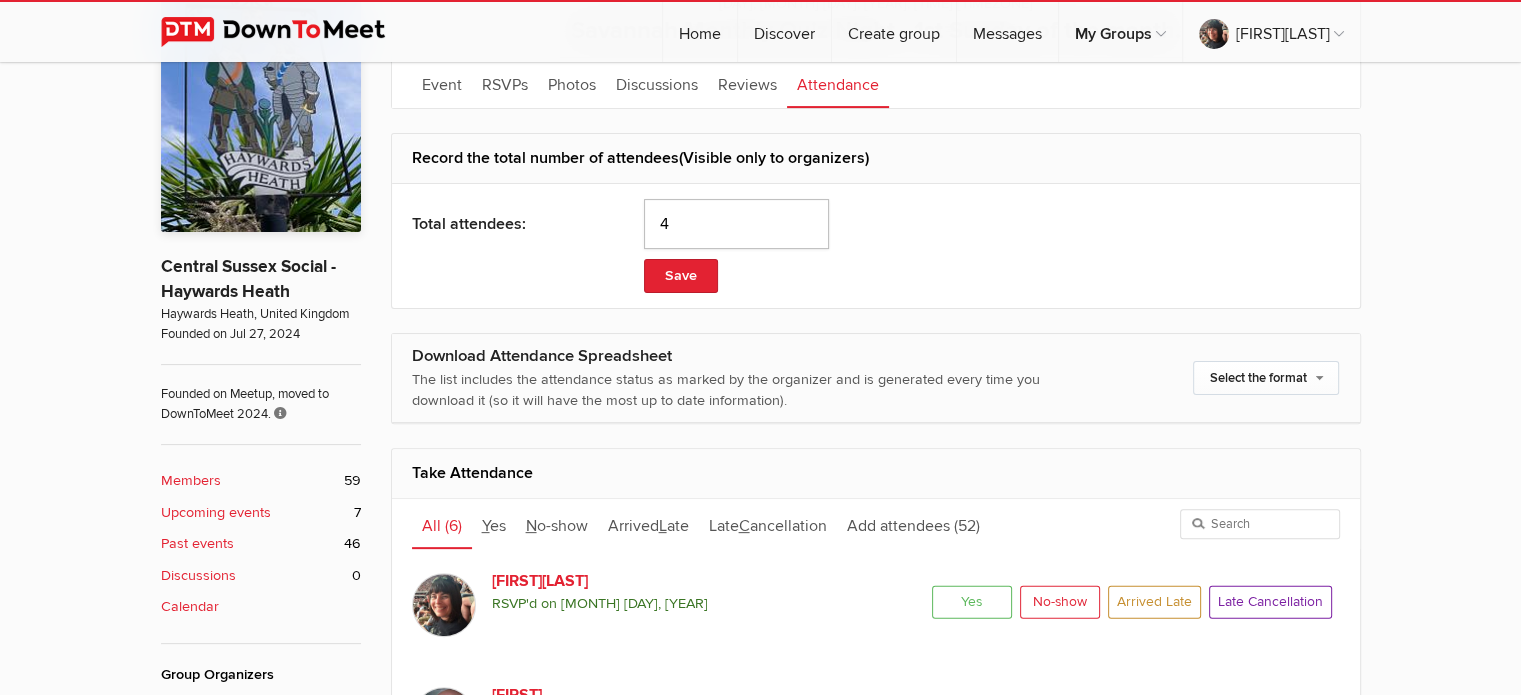 click on "4" 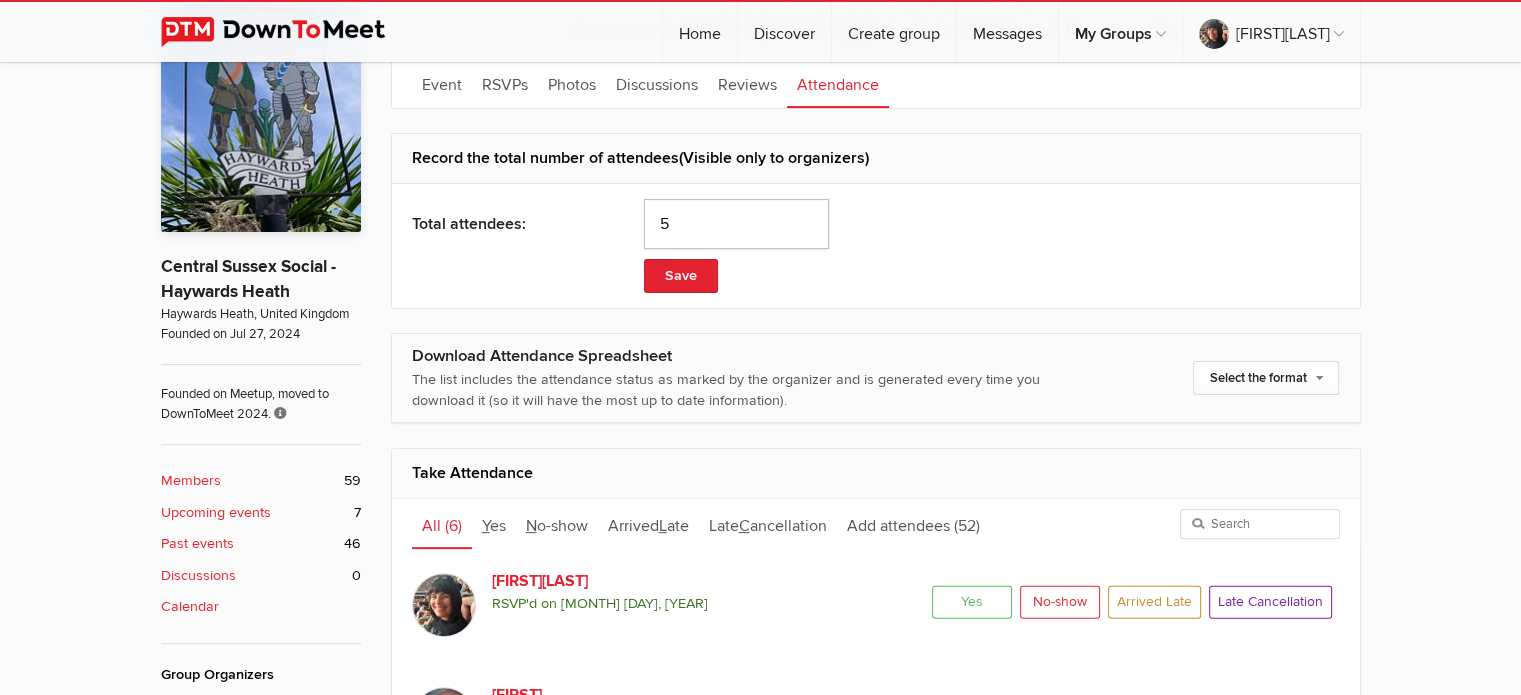 click on "5" 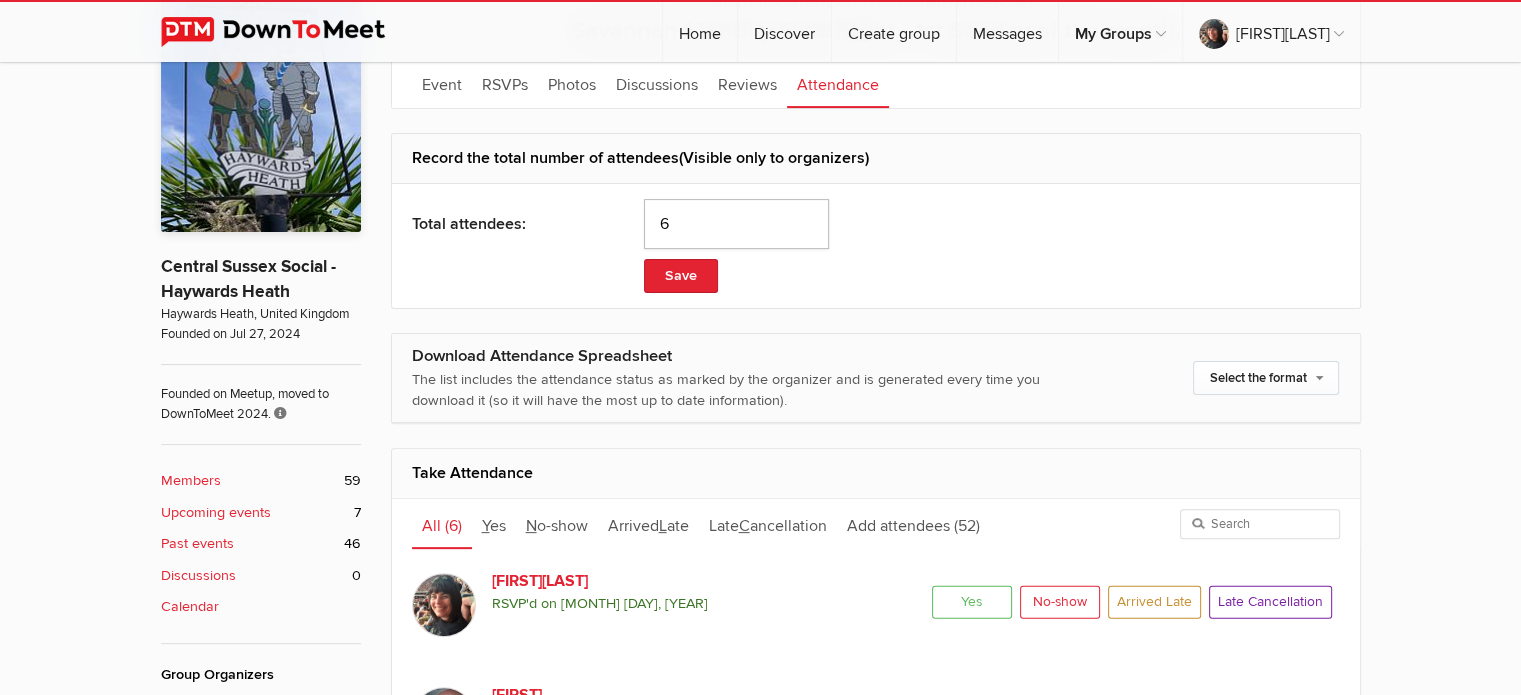 type on "6" 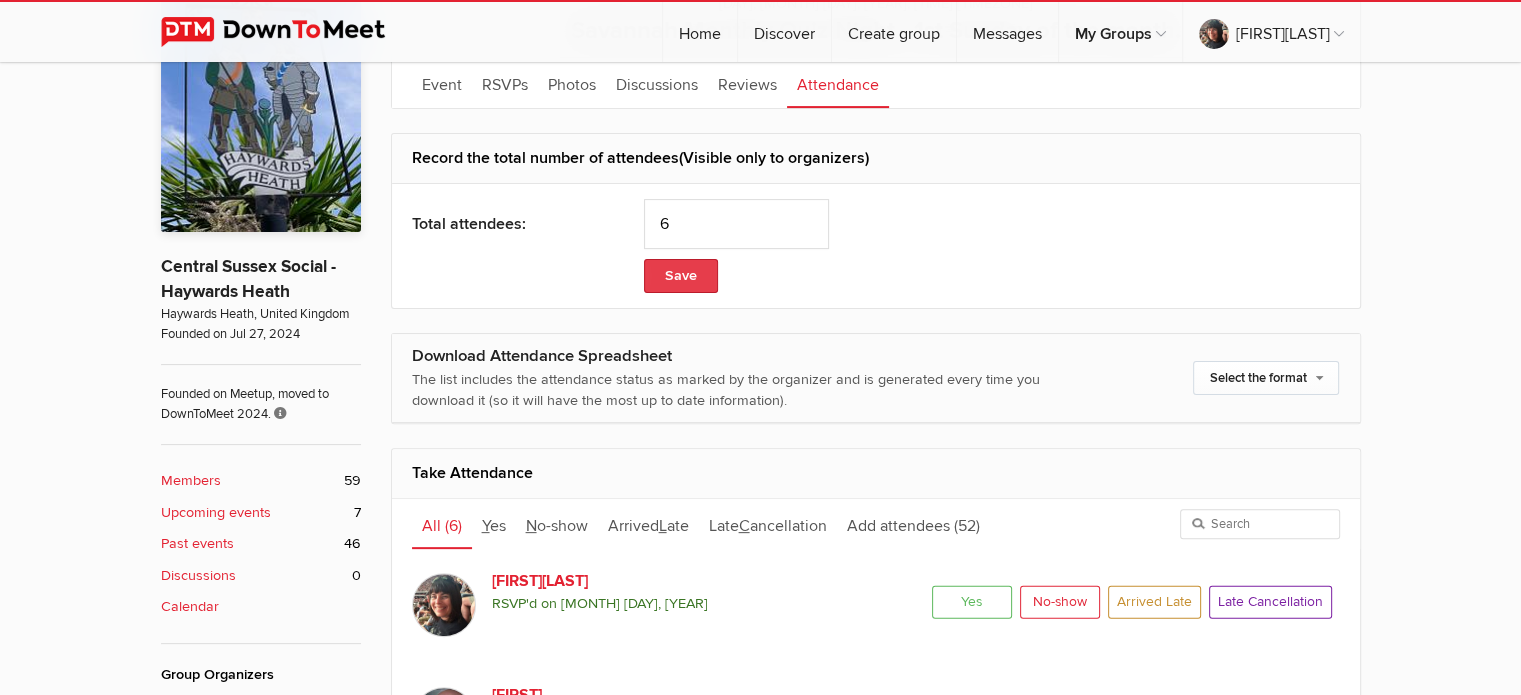 click on "Save" 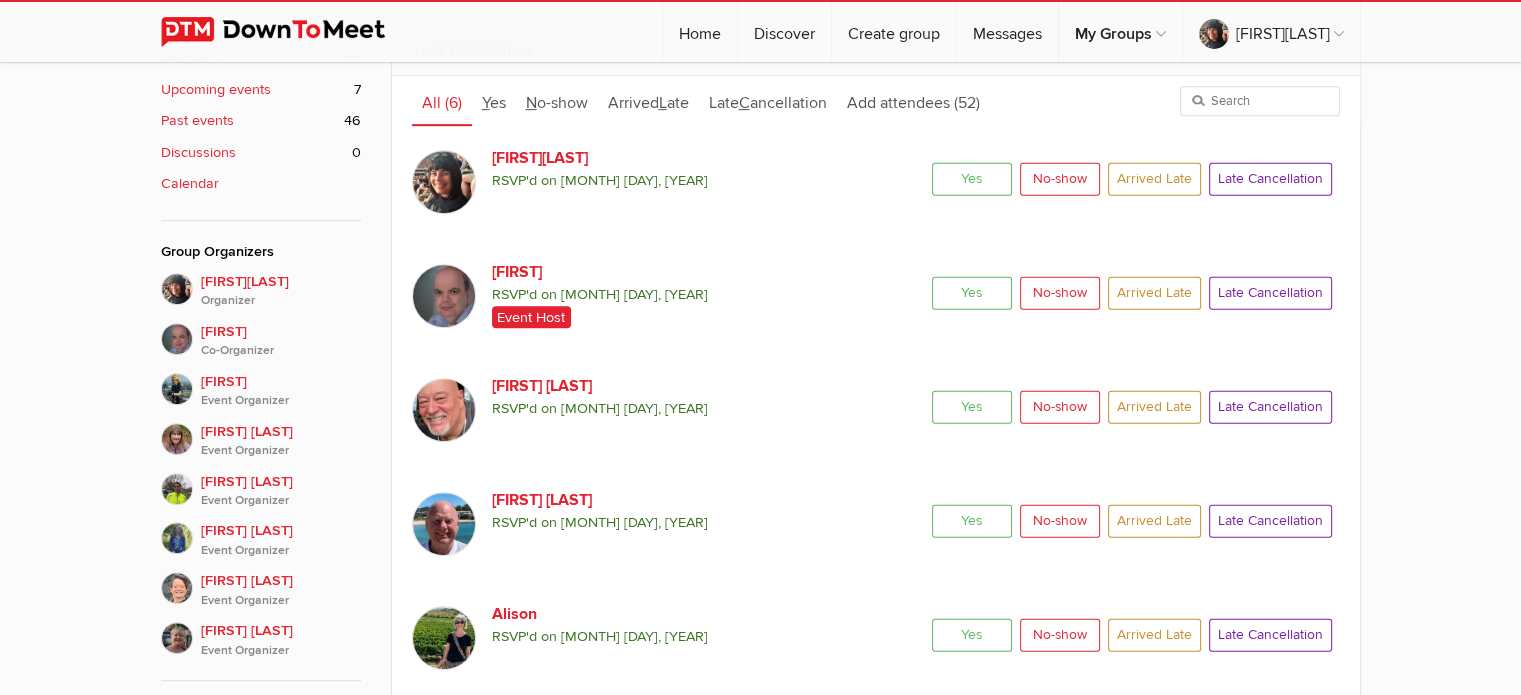 scroll, scrollTop: 962, scrollLeft: 0, axis: vertical 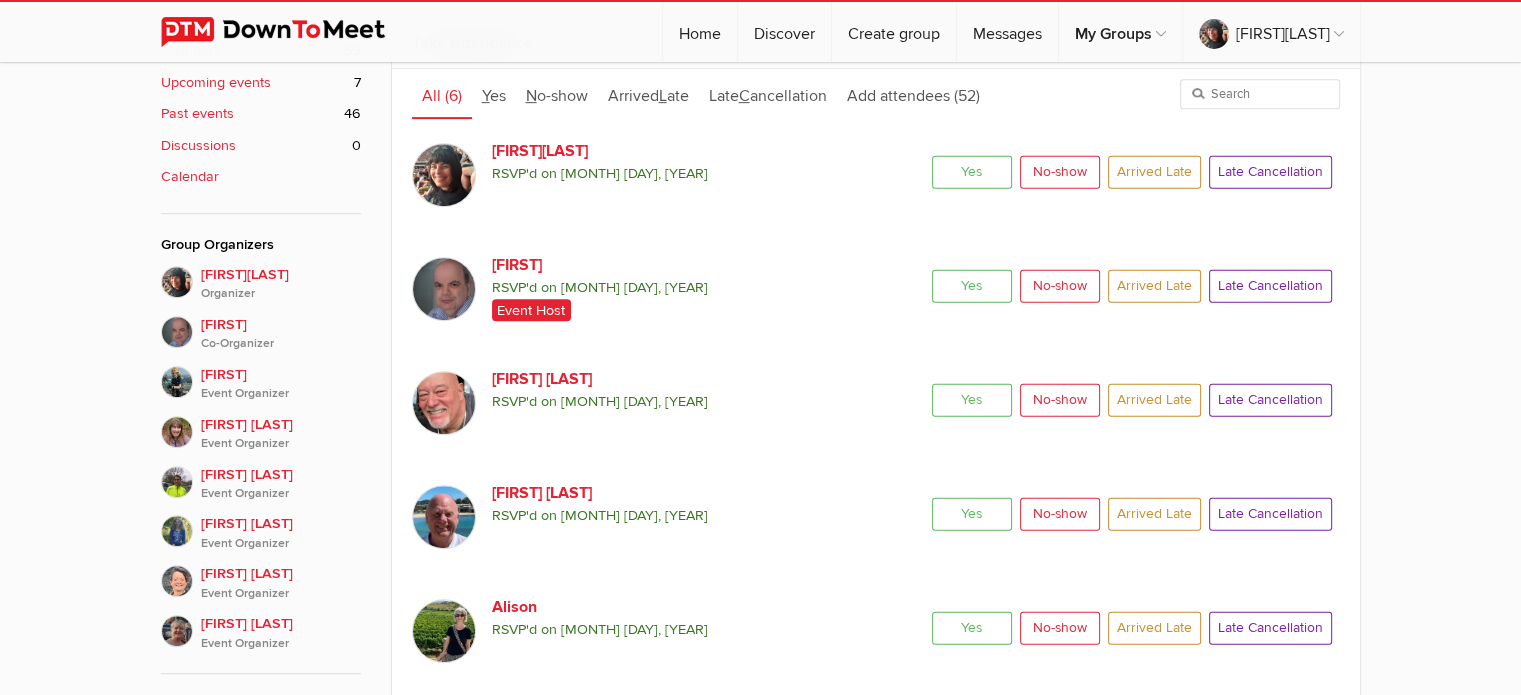 click on "Yes" 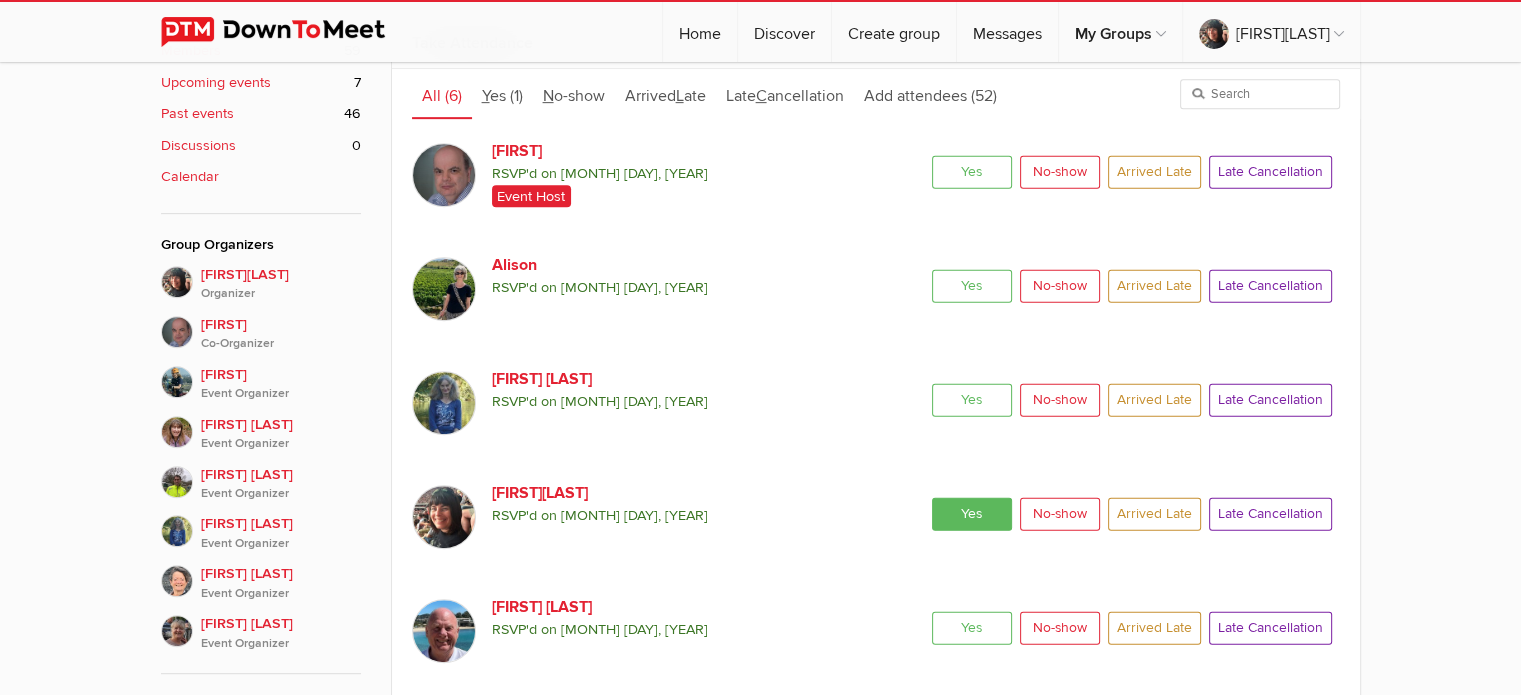 click on "Yes" 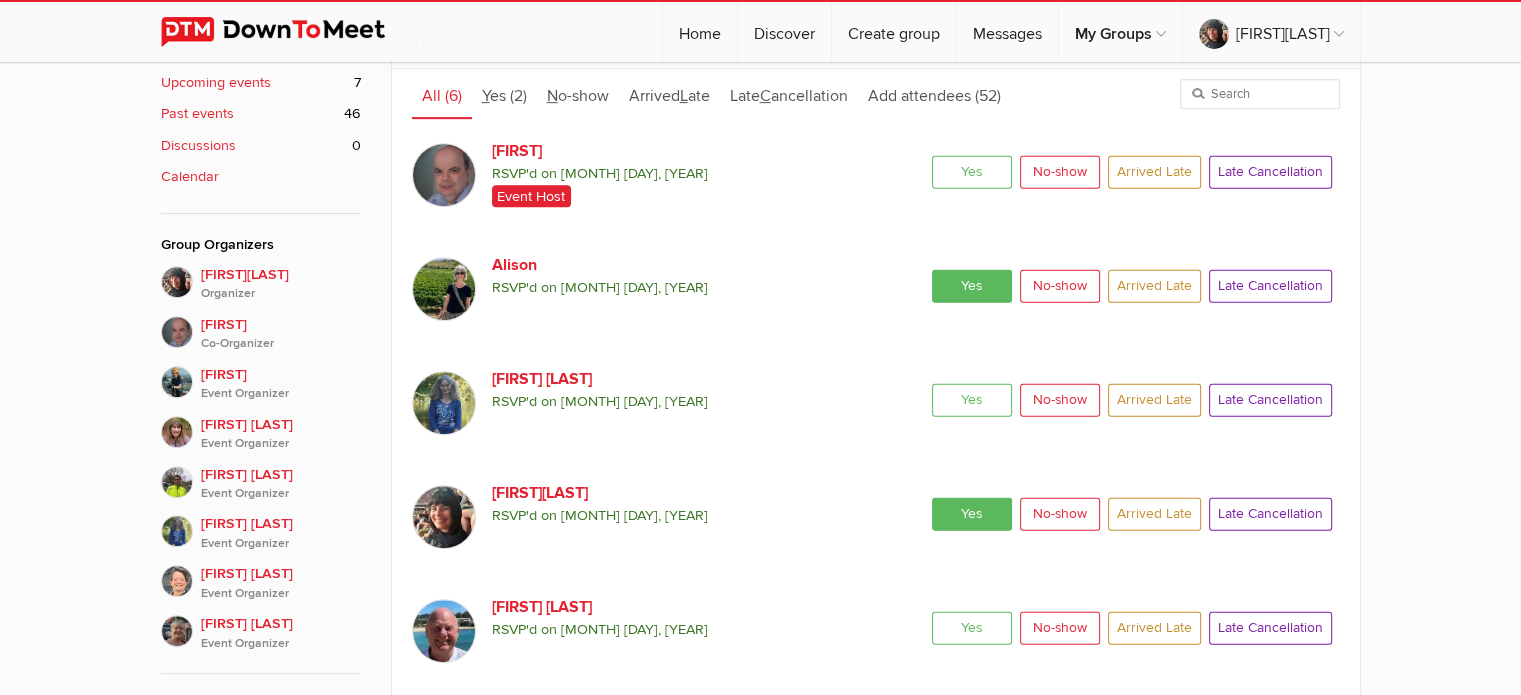 click on "Yes" 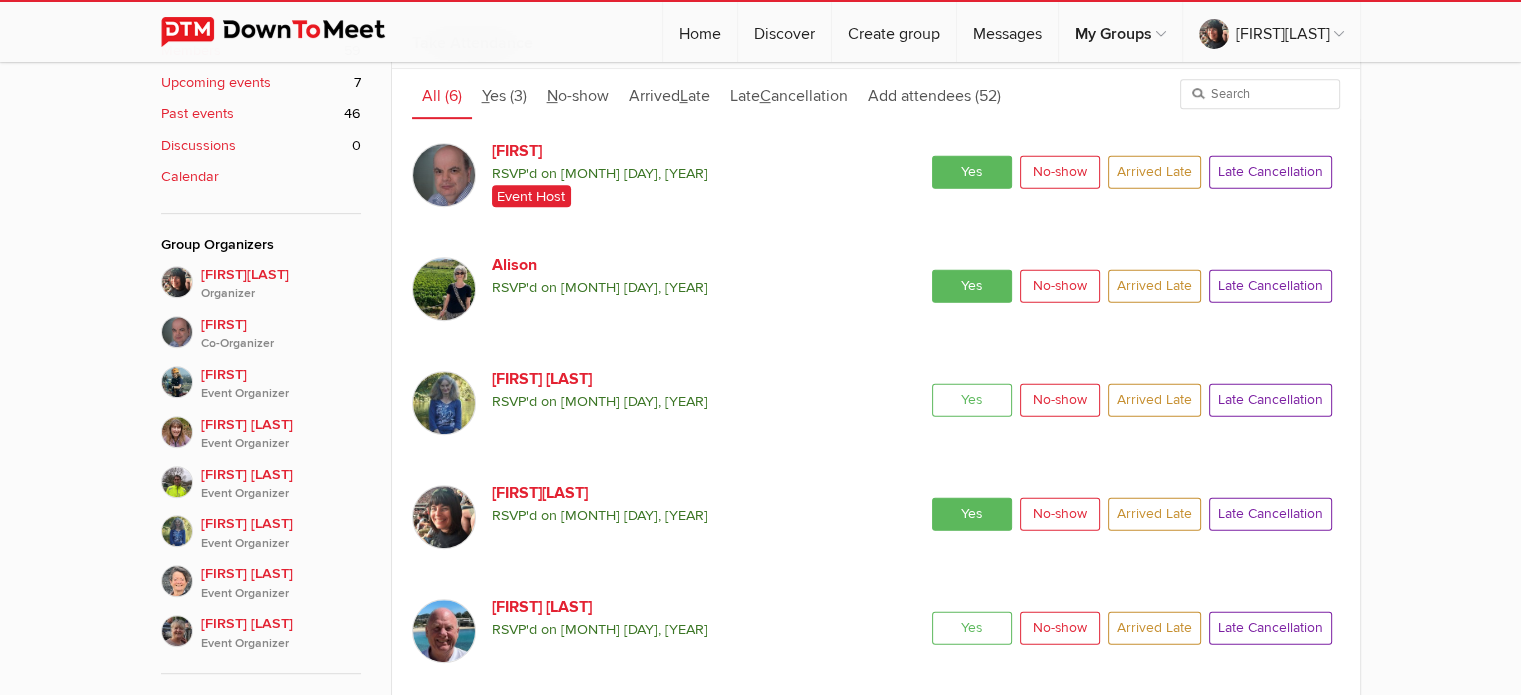 click on "Arrived Late" 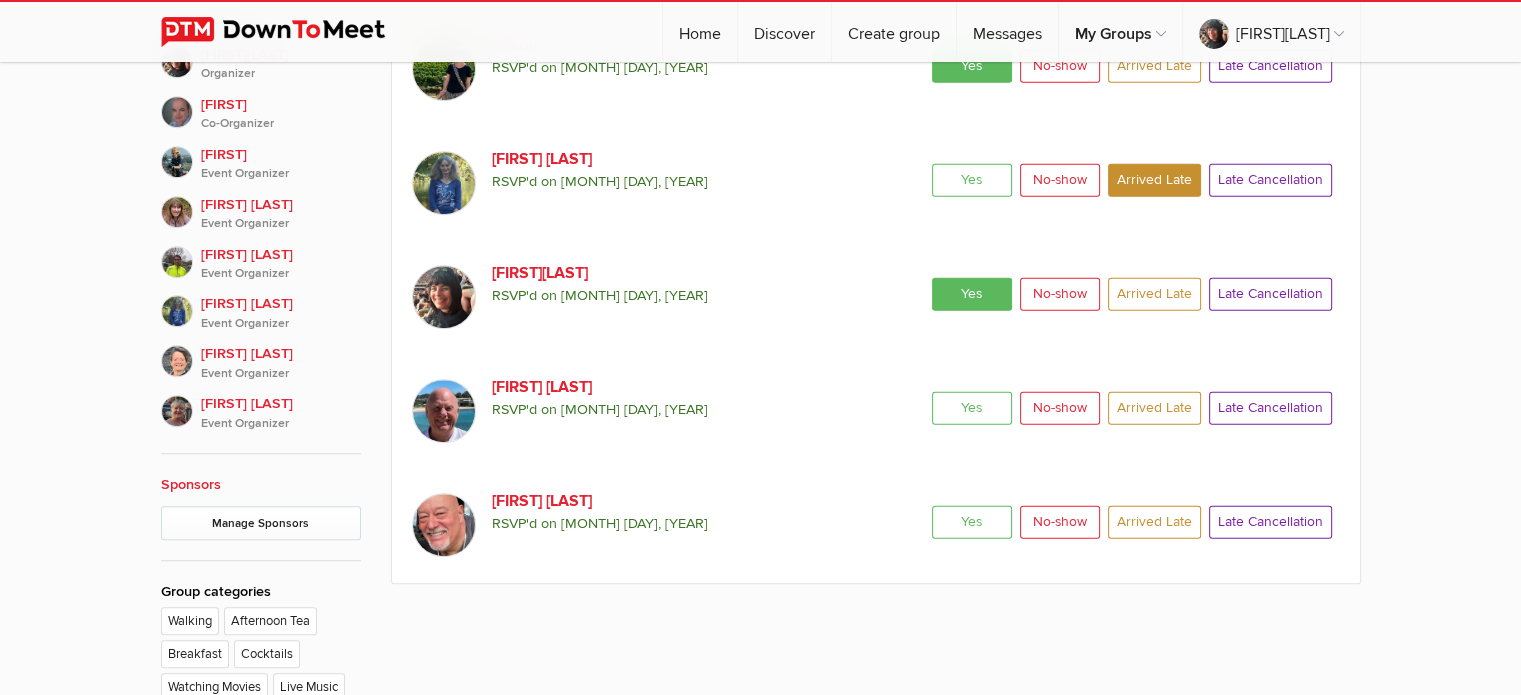 scroll, scrollTop: 1195, scrollLeft: 0, axis: vertical 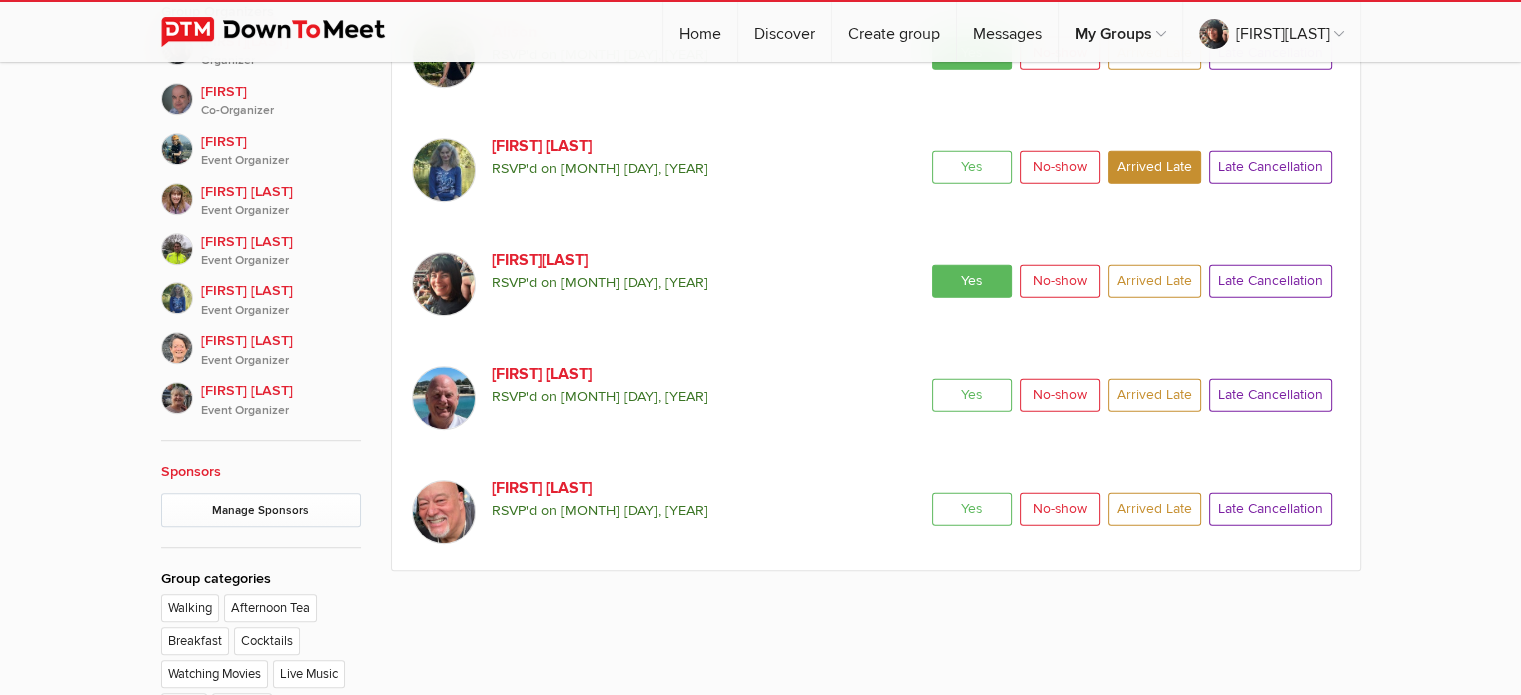 click on "Yes" 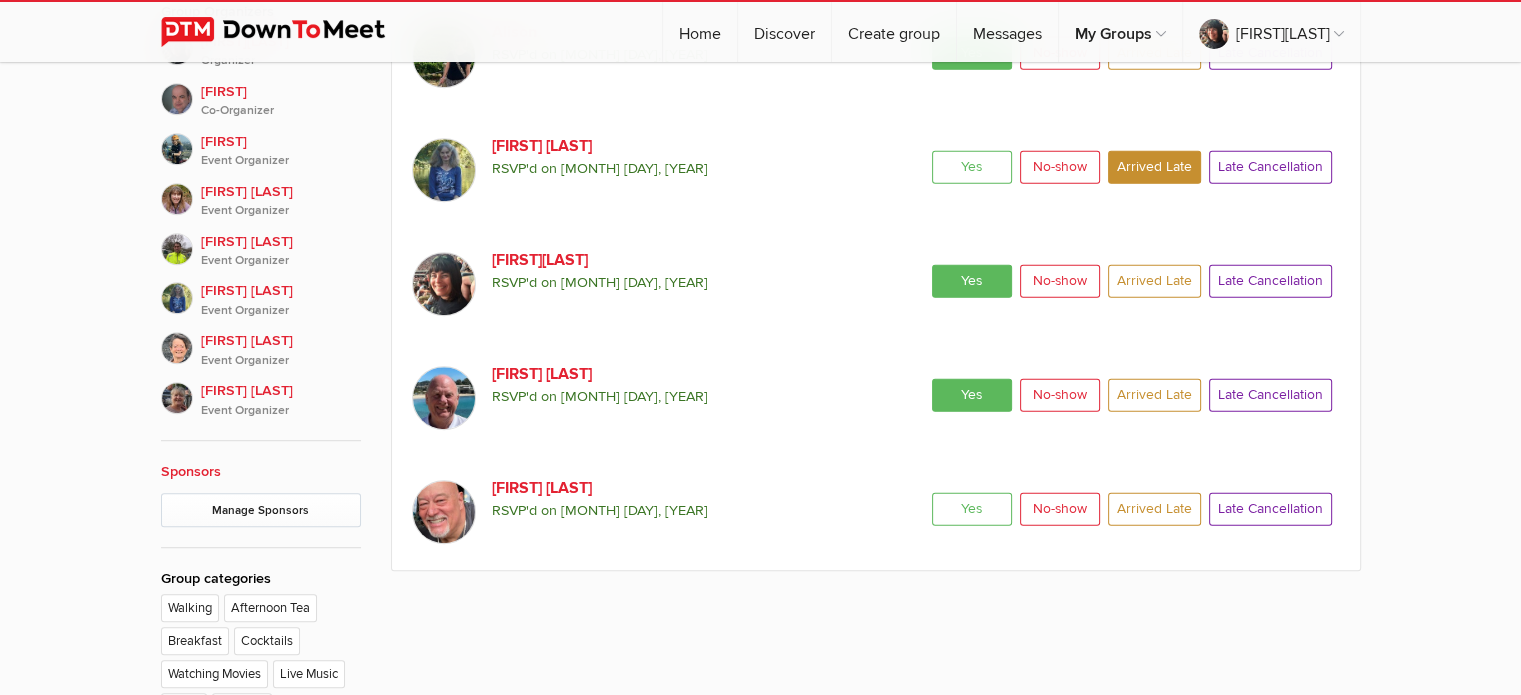 click on "Yes" 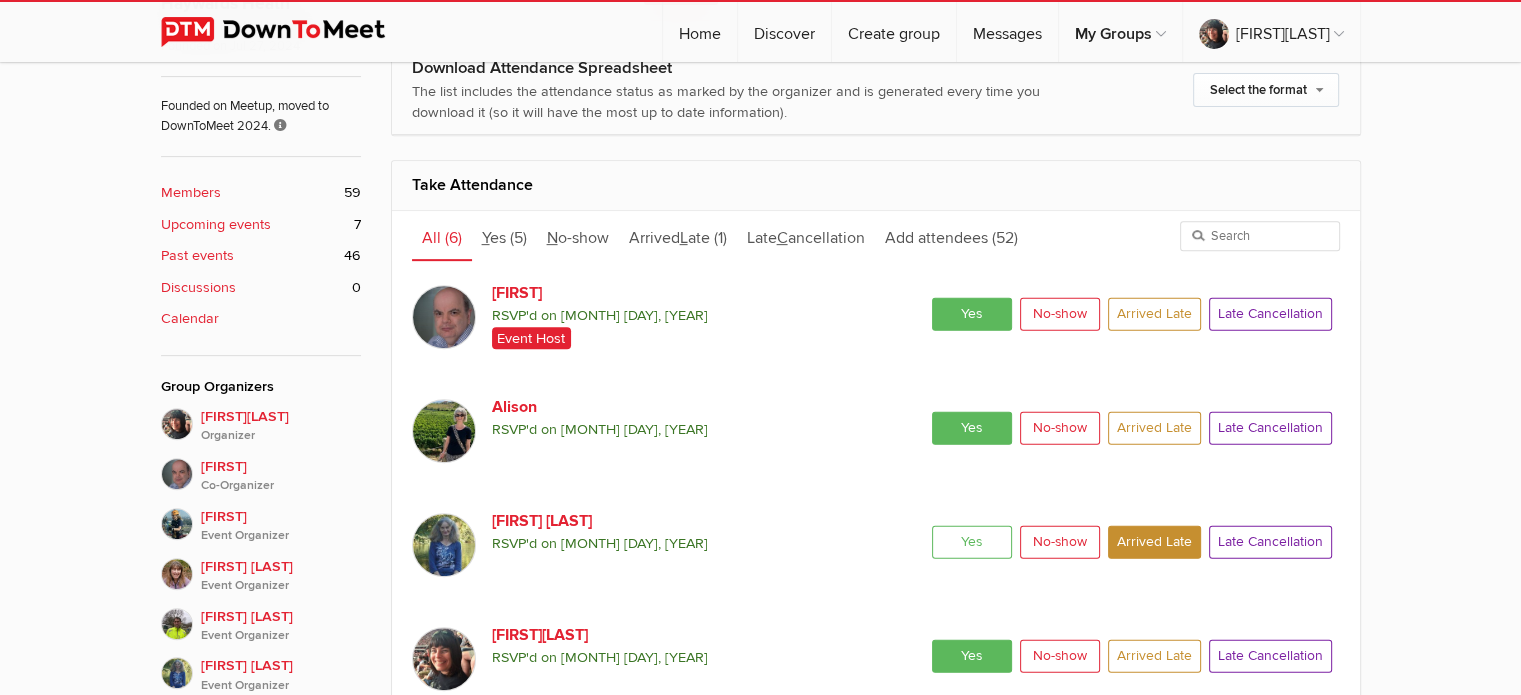 scroll, scrollTop: 815, scrollLeft: 0, axis: vertical 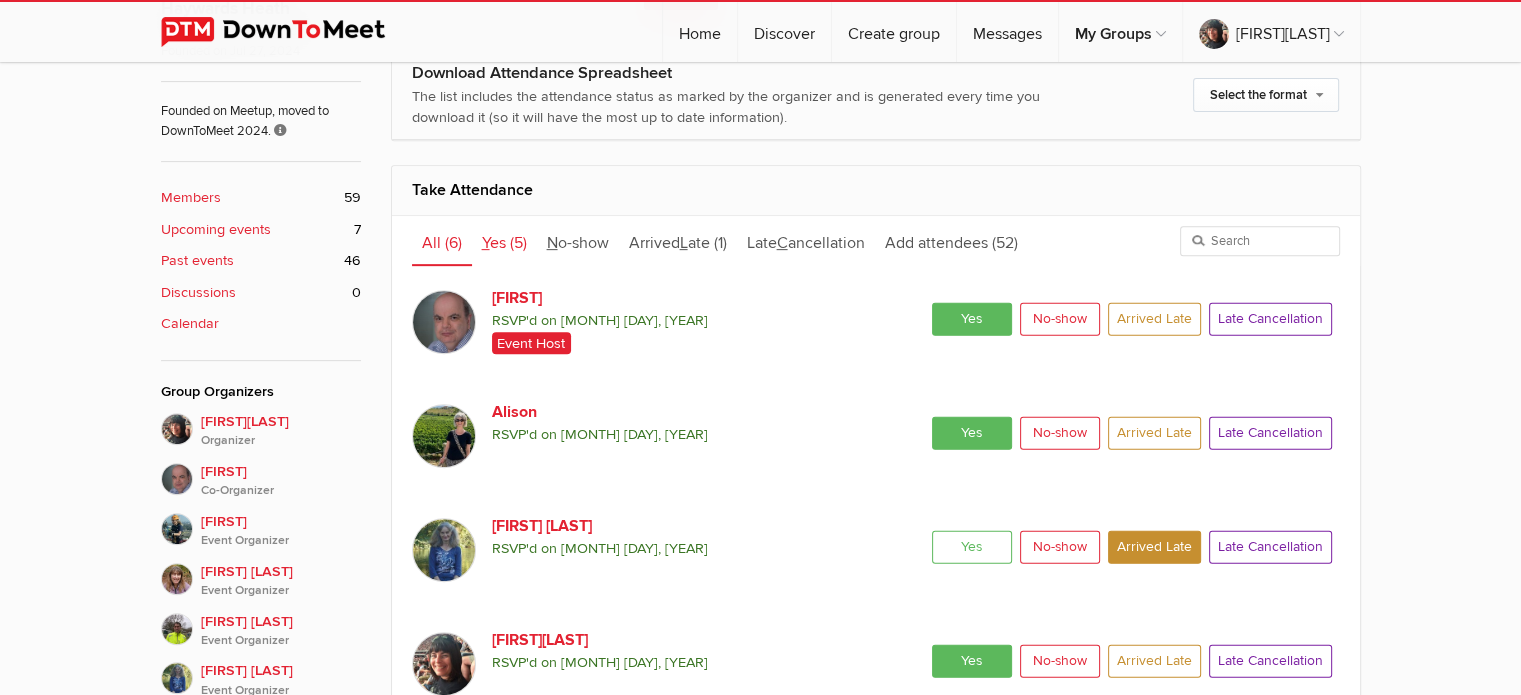 click on "Y es" 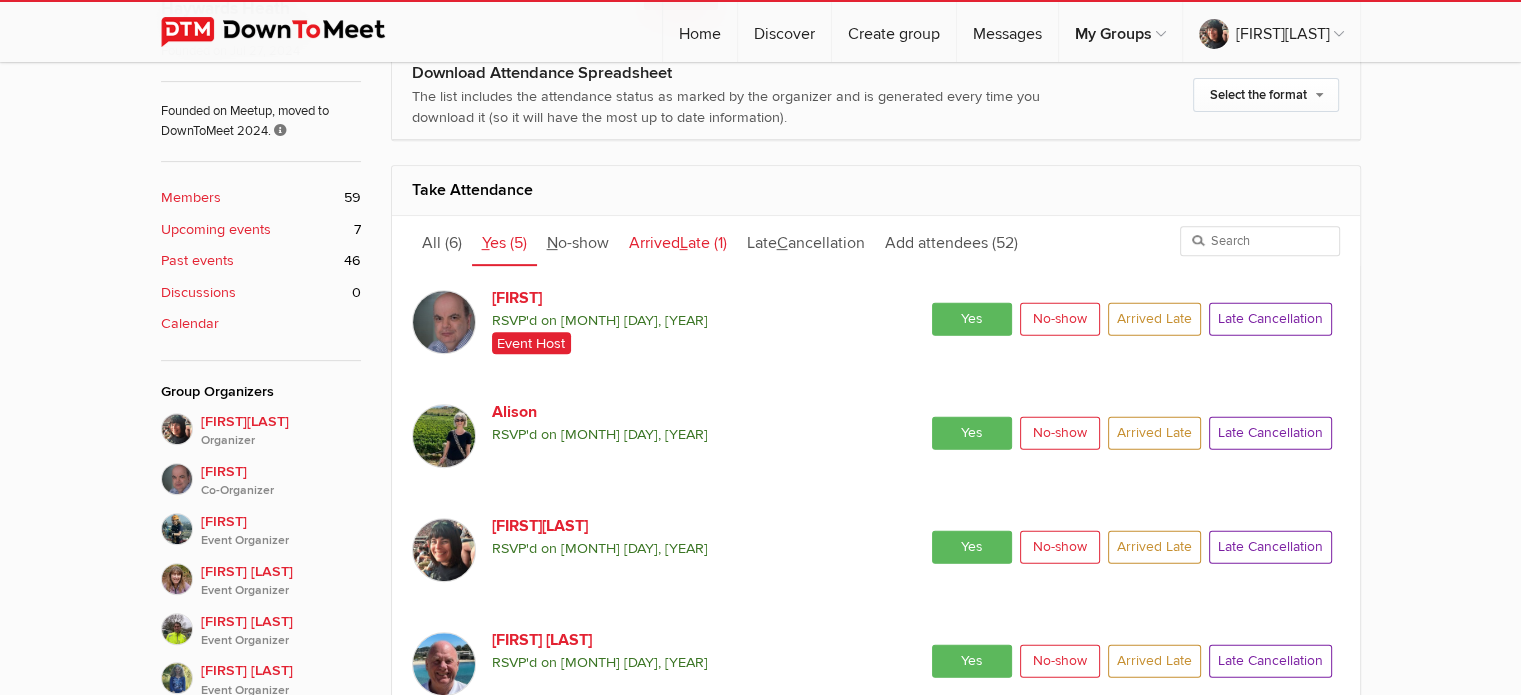 click on "A rrived  L ate" 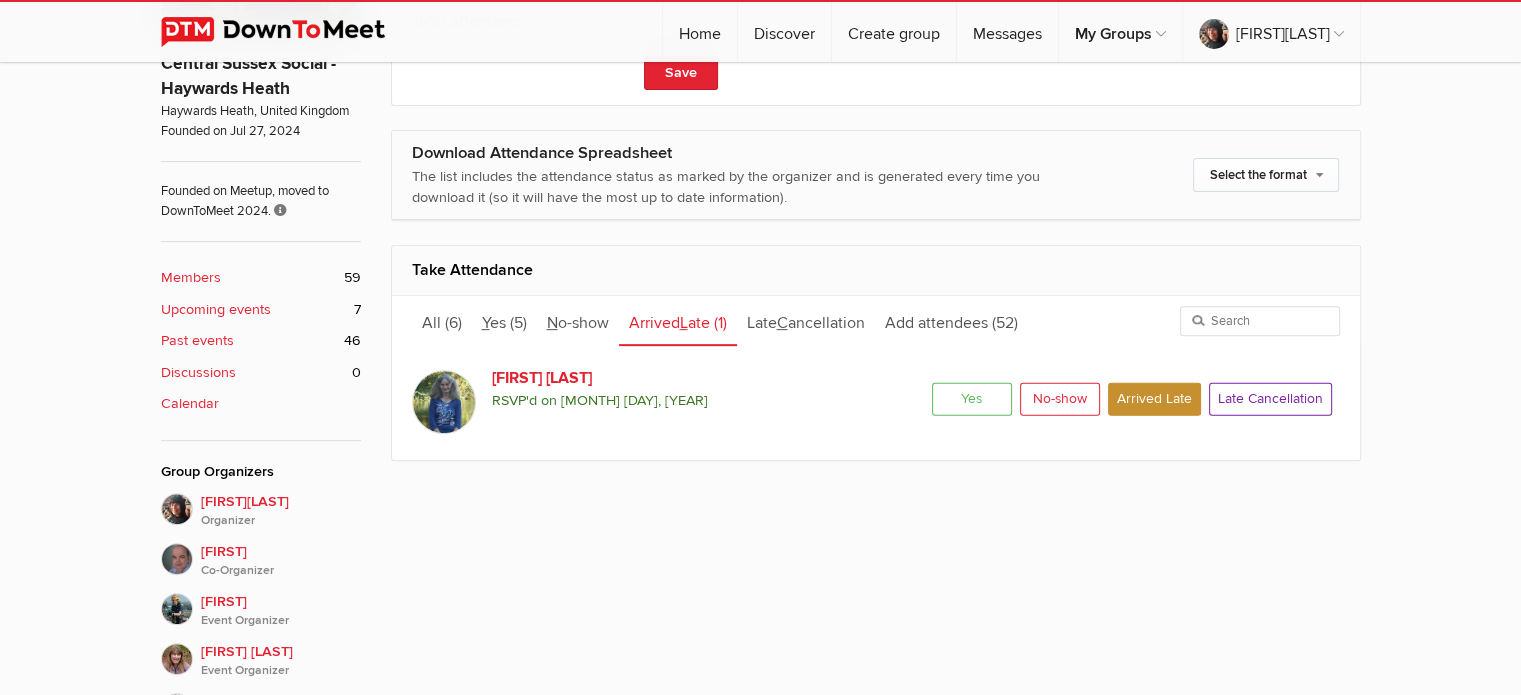 scroll, scrollTop: 739, scrollLeft: 0, axis: vertical 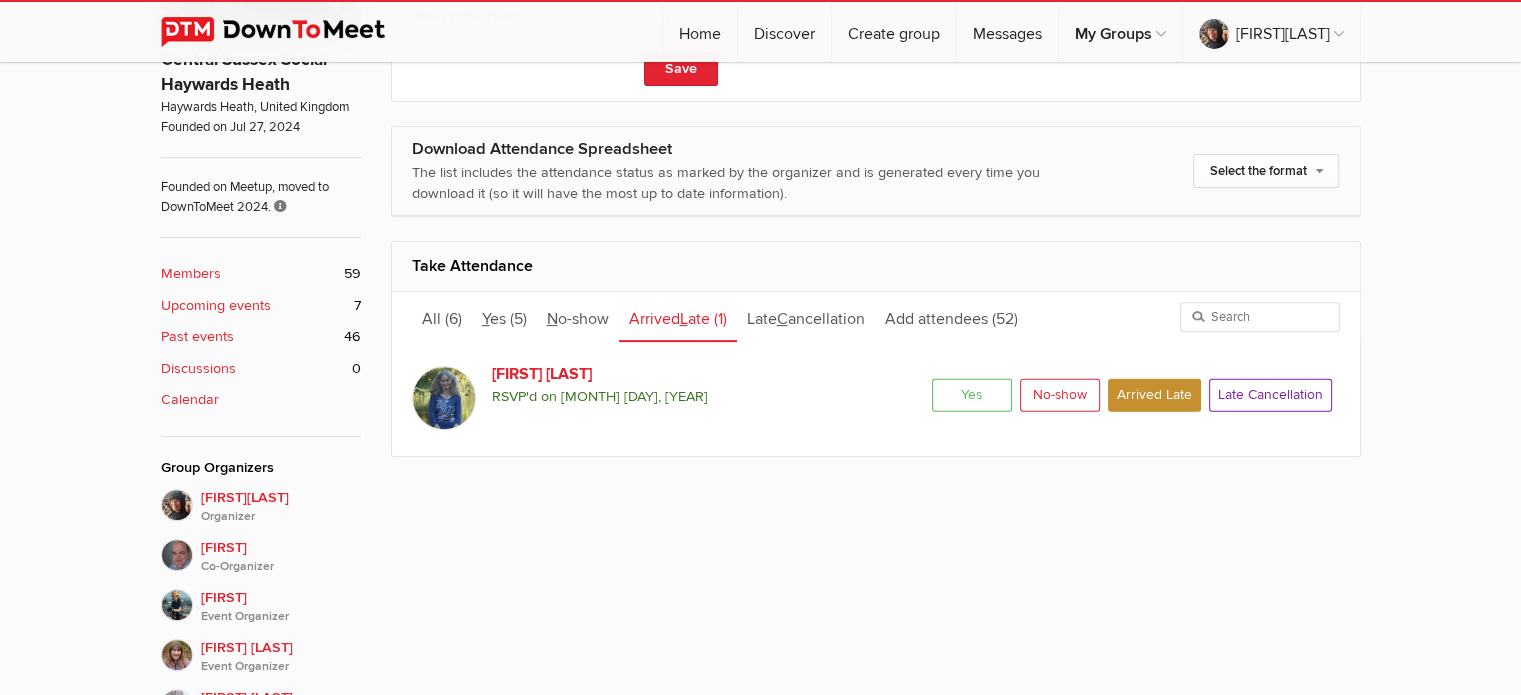 click on "Upcoming events" 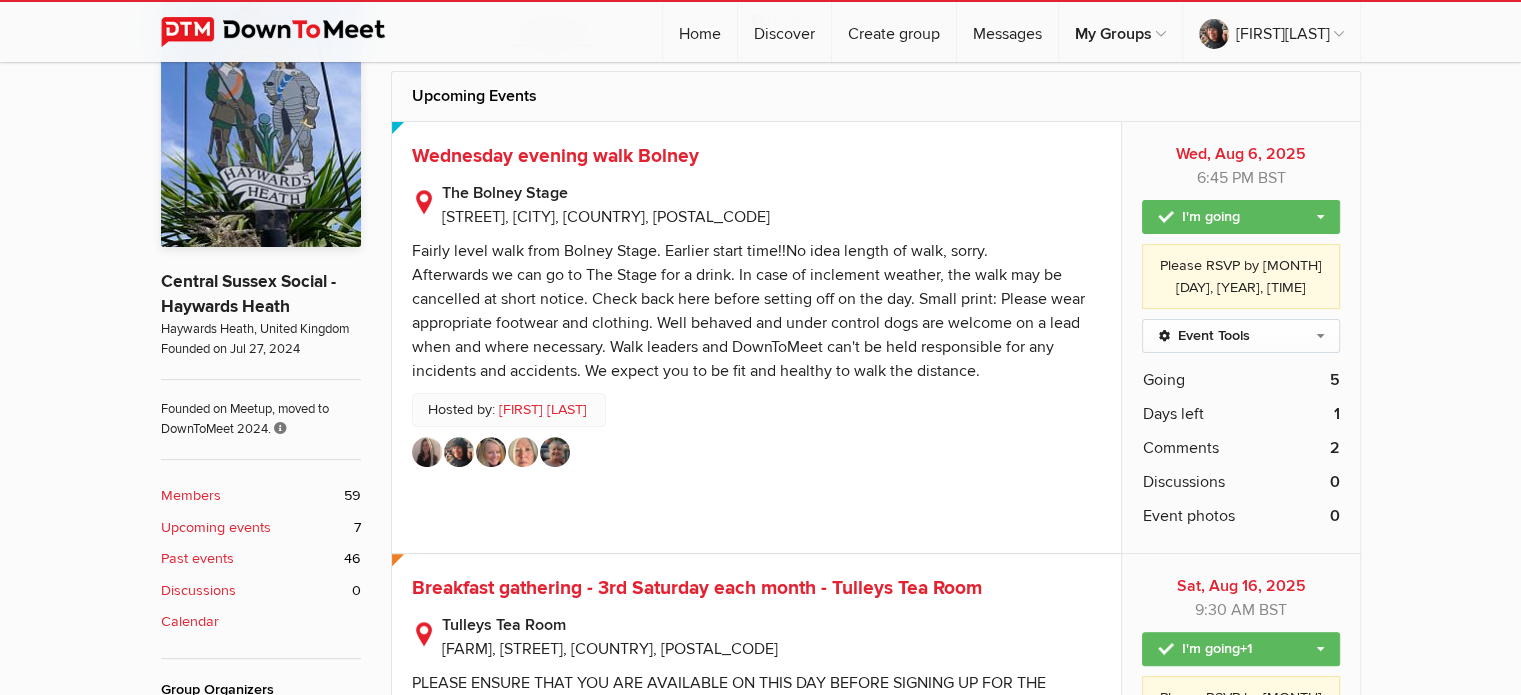 scroll, scrollTop: 532, scrollLeft: 0, axis: vertical 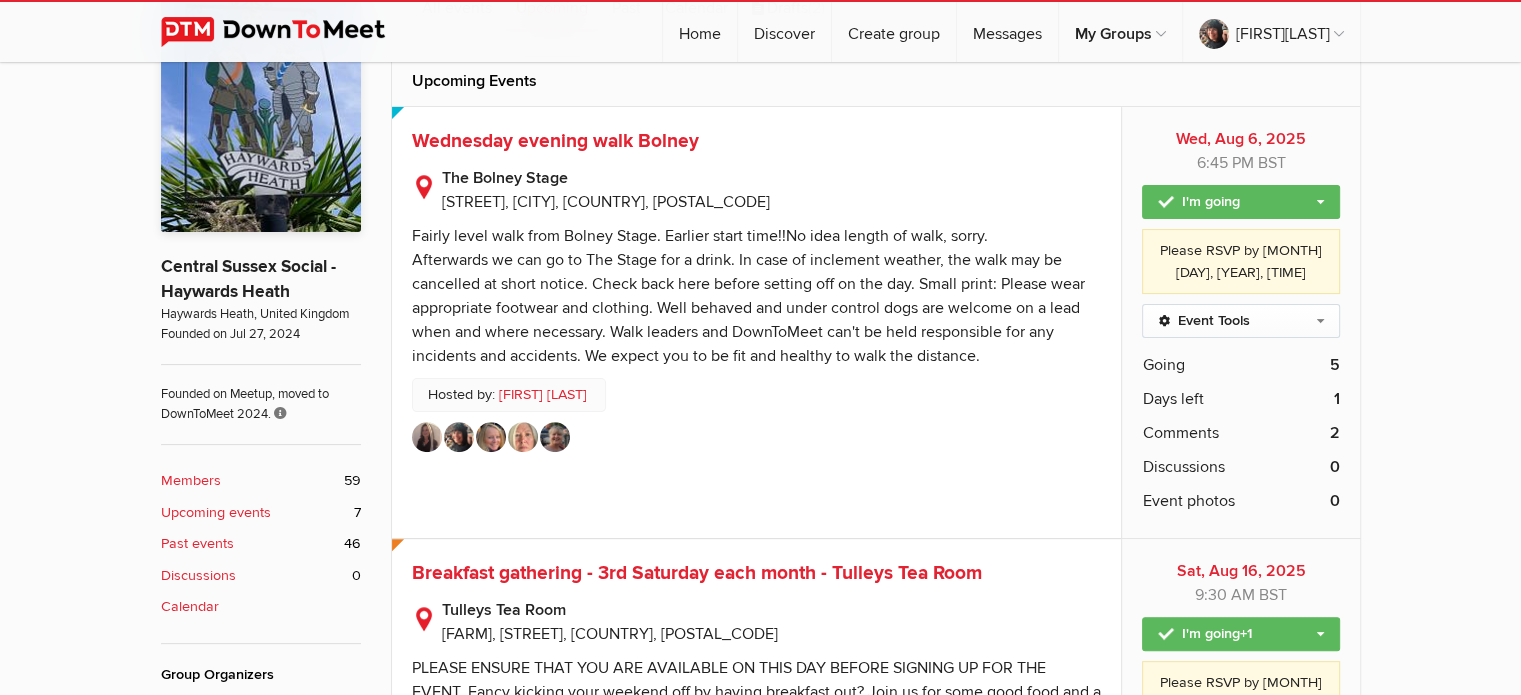 click on "Wednesday evening walk Bolney" 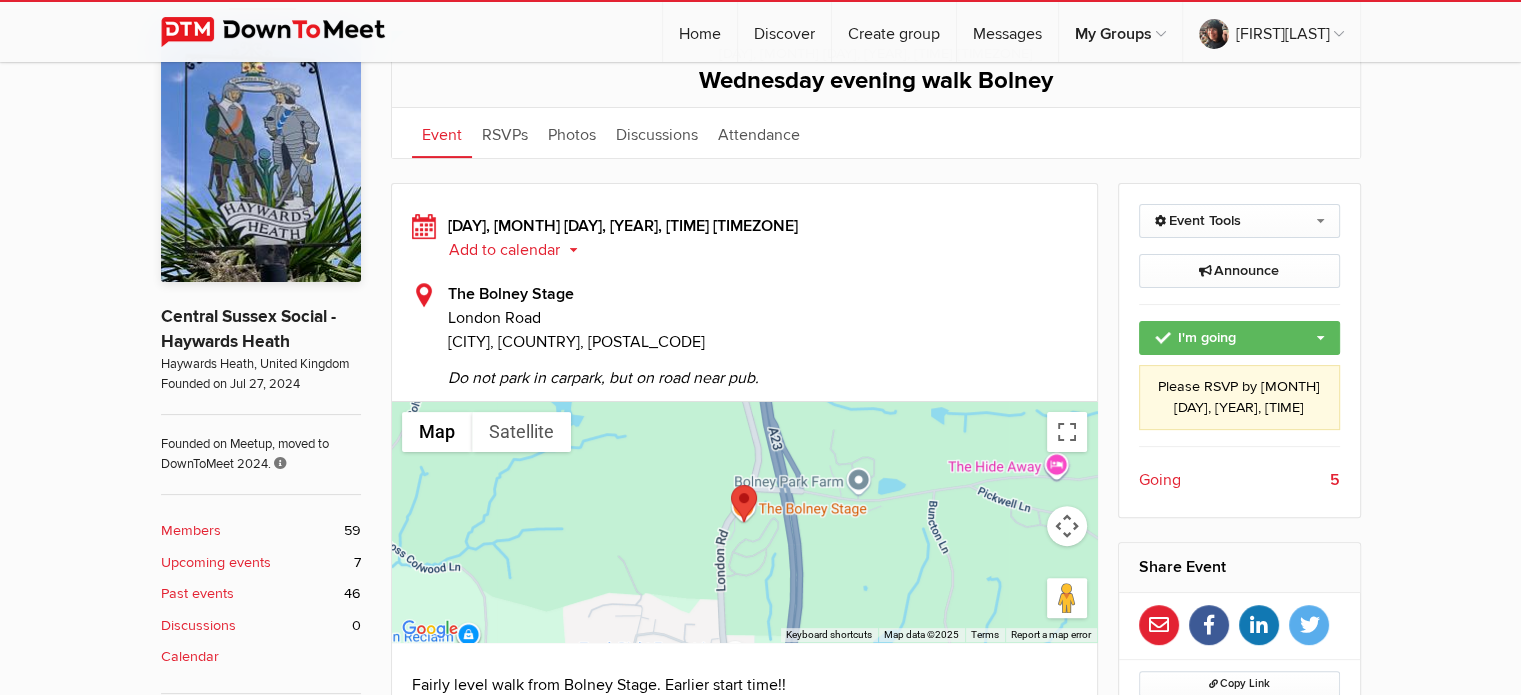 scroll, scrollTop: 481, scrollLeft: 0, axis: vertical 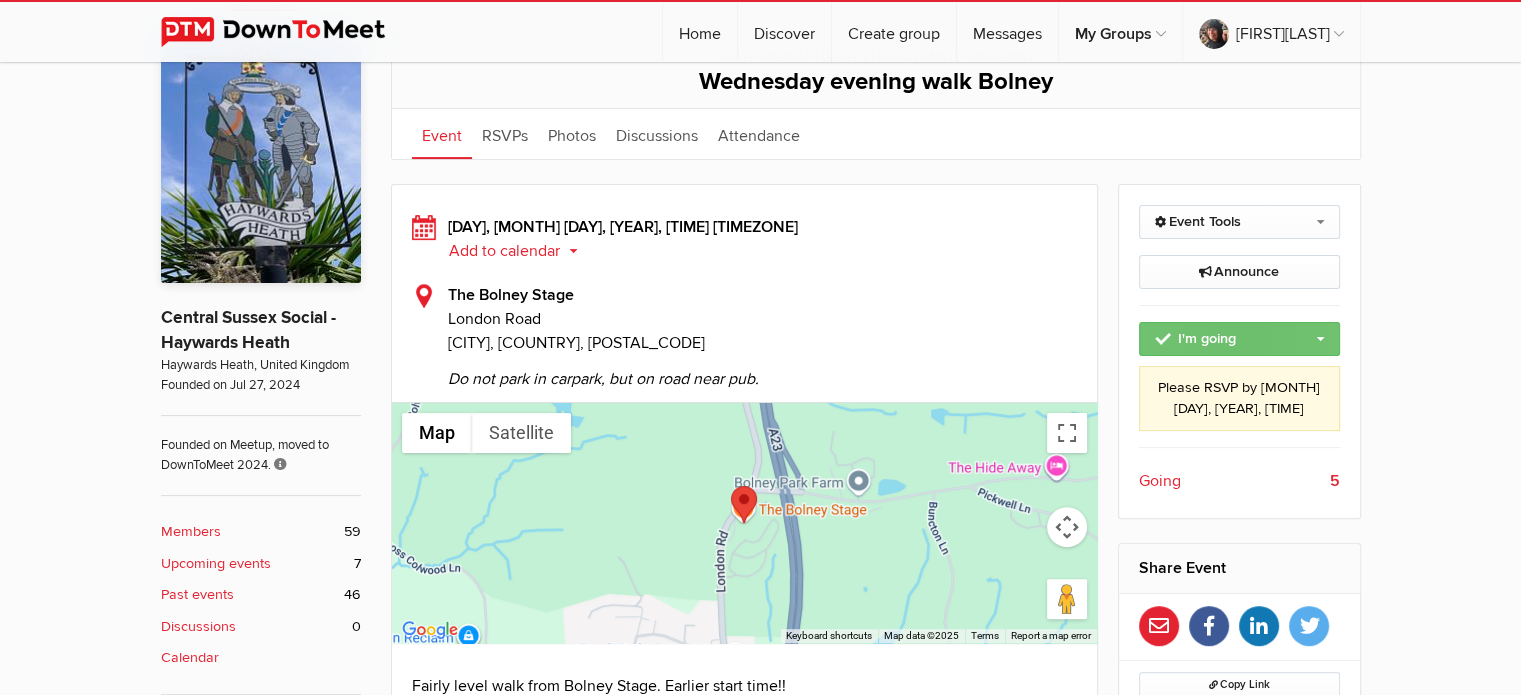 click on "I'm going" 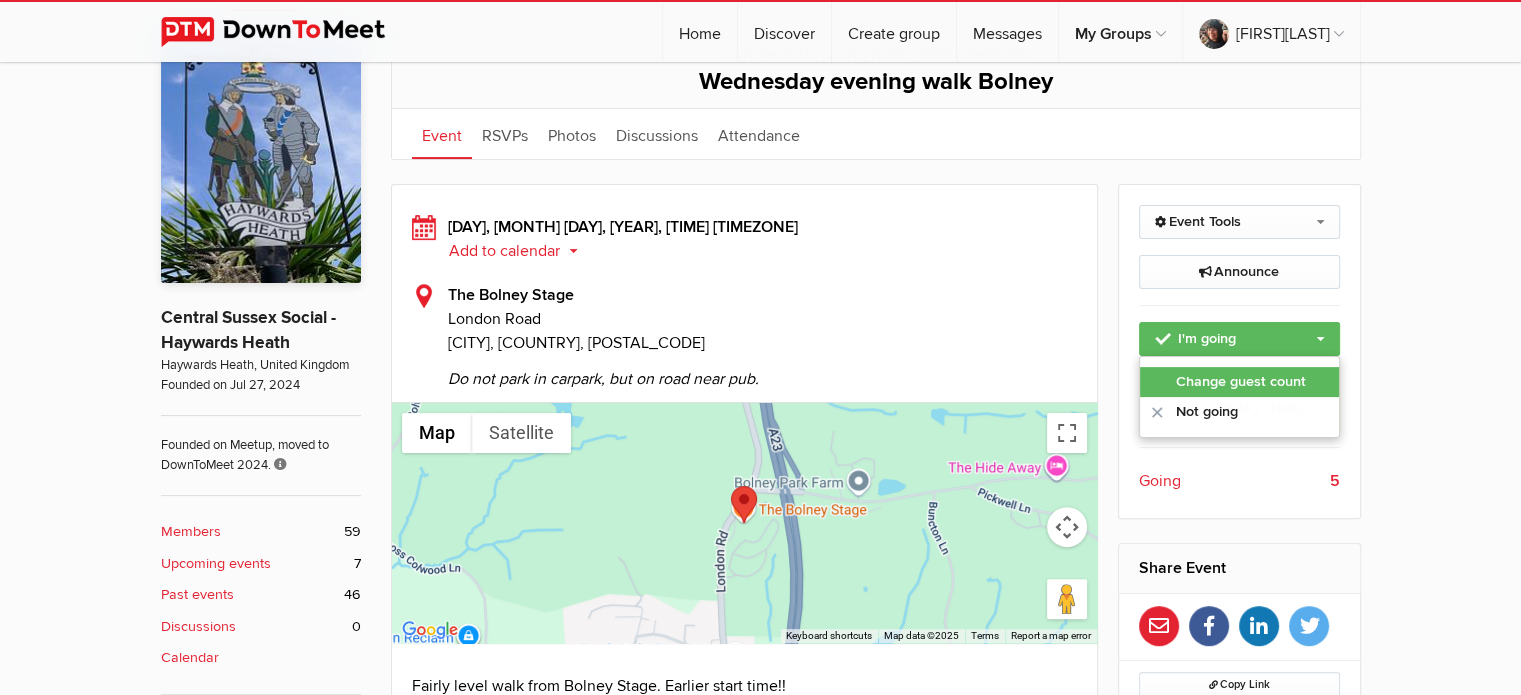 click on "Change guest count" 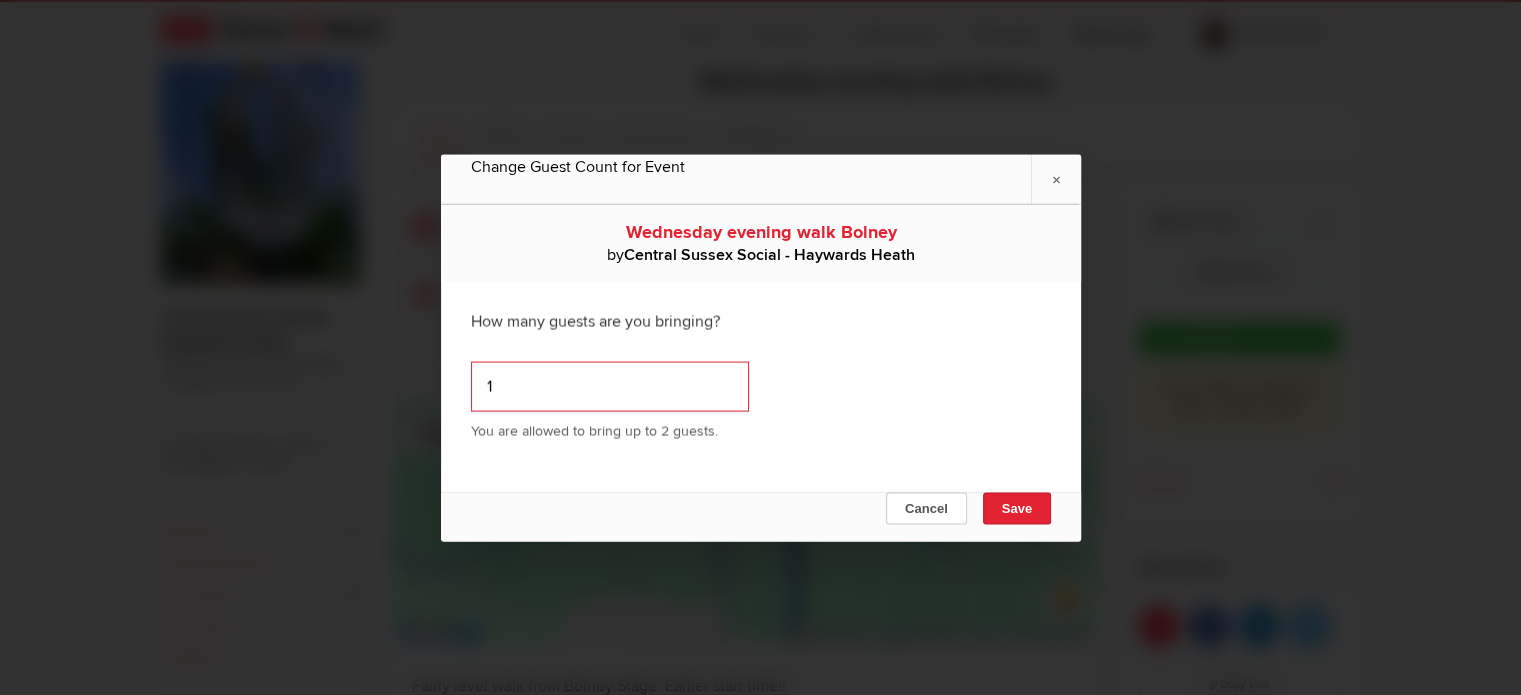 type on "1" 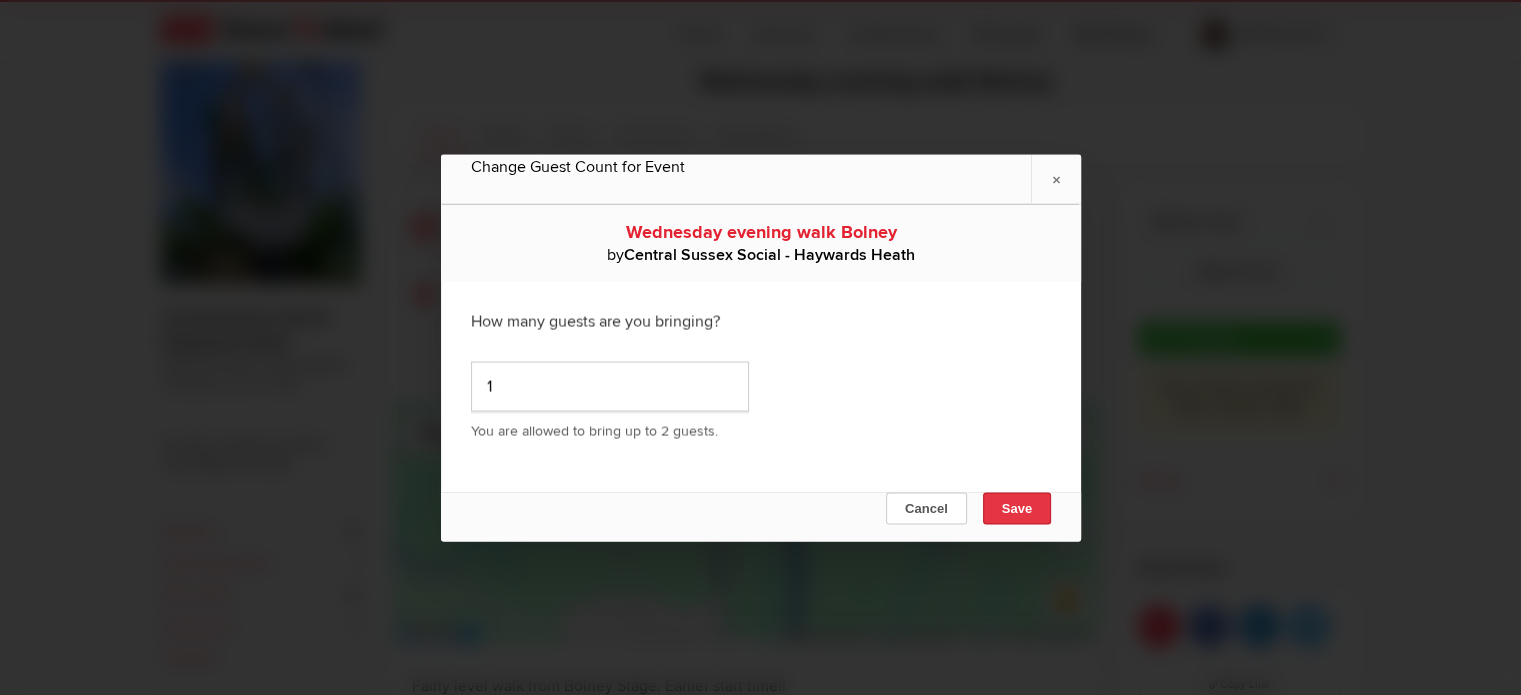 click on "Save" 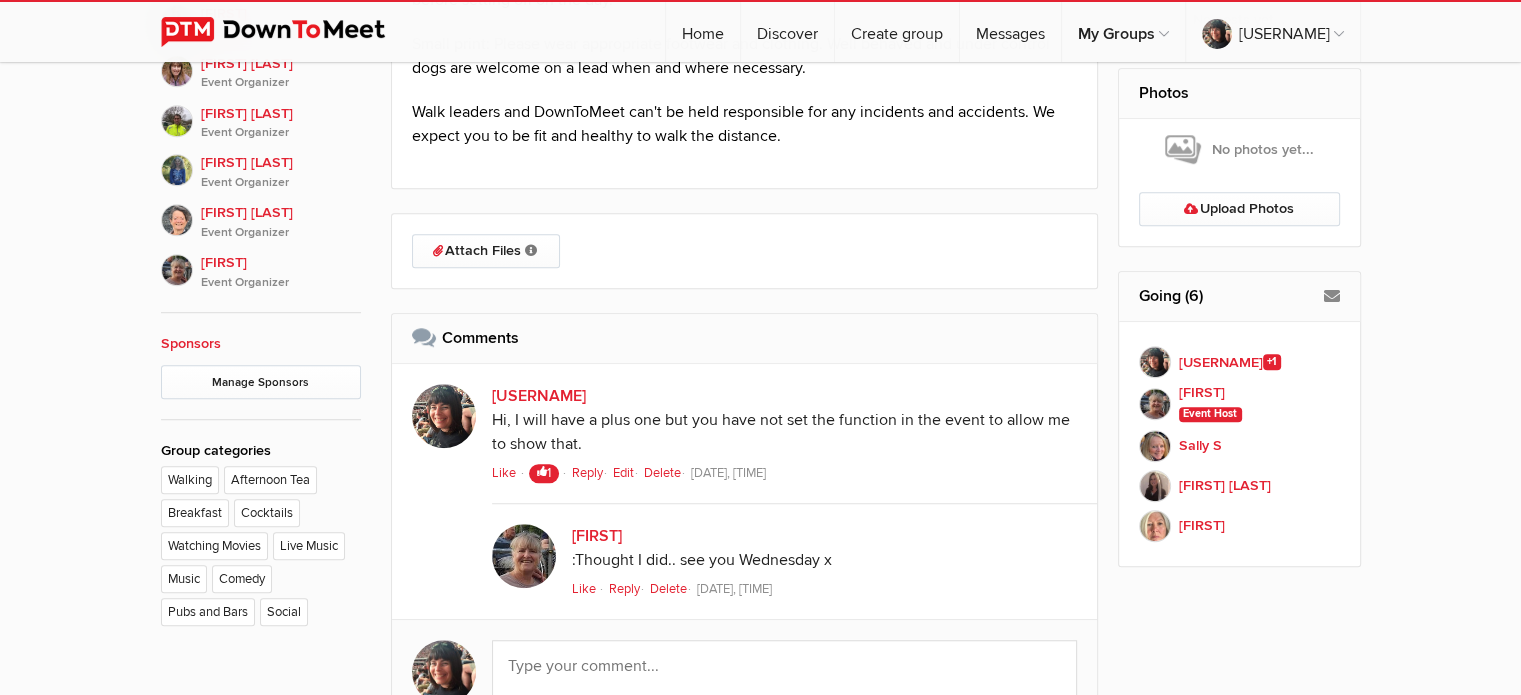 scroll, scrollTop: 1324, scrollLeft: 0, axis: vertical 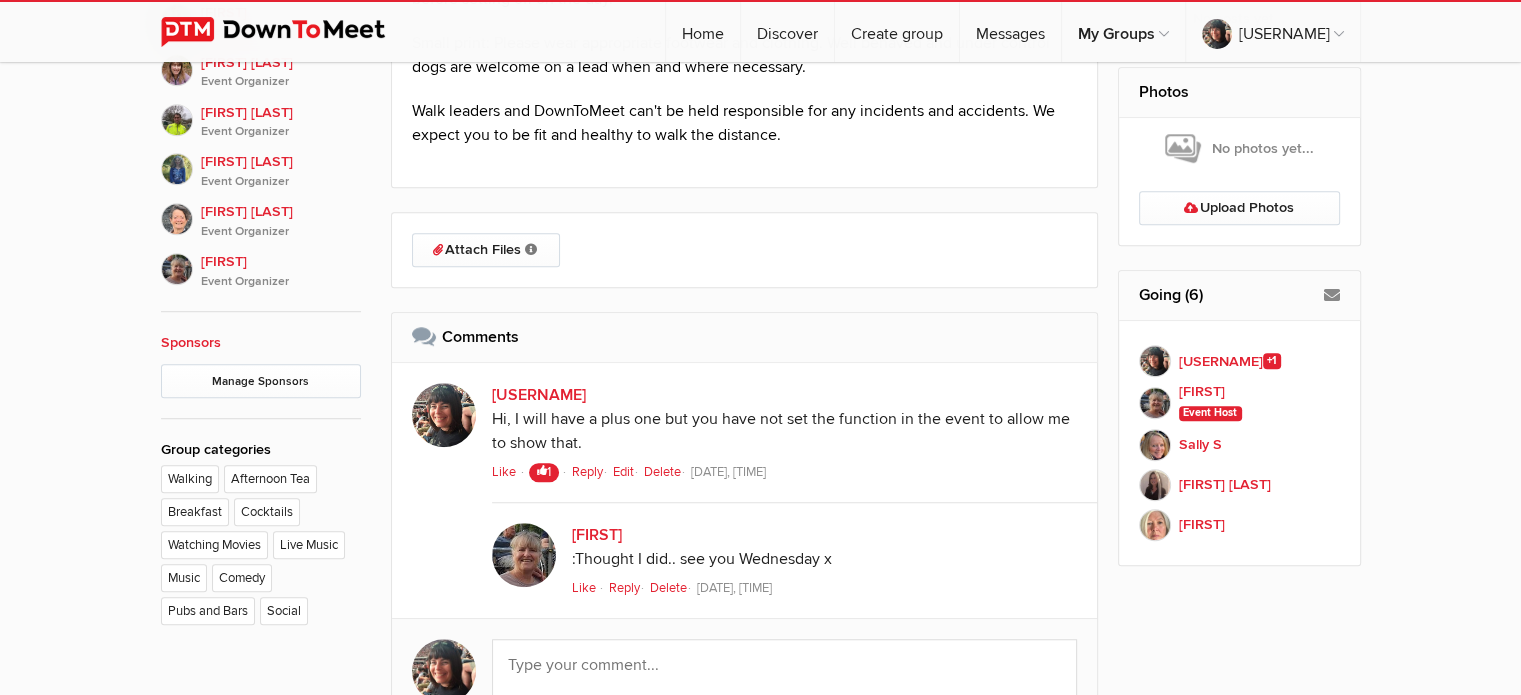 click on "Wednesday, [DATE], [TIME] BST
Wednesday evening walk [CITY]
Event
RSVPs
Photos
Discussions
Reviews
Attendance
Event
RSVPs
Photos
More
Discussions Reviews Attendance" 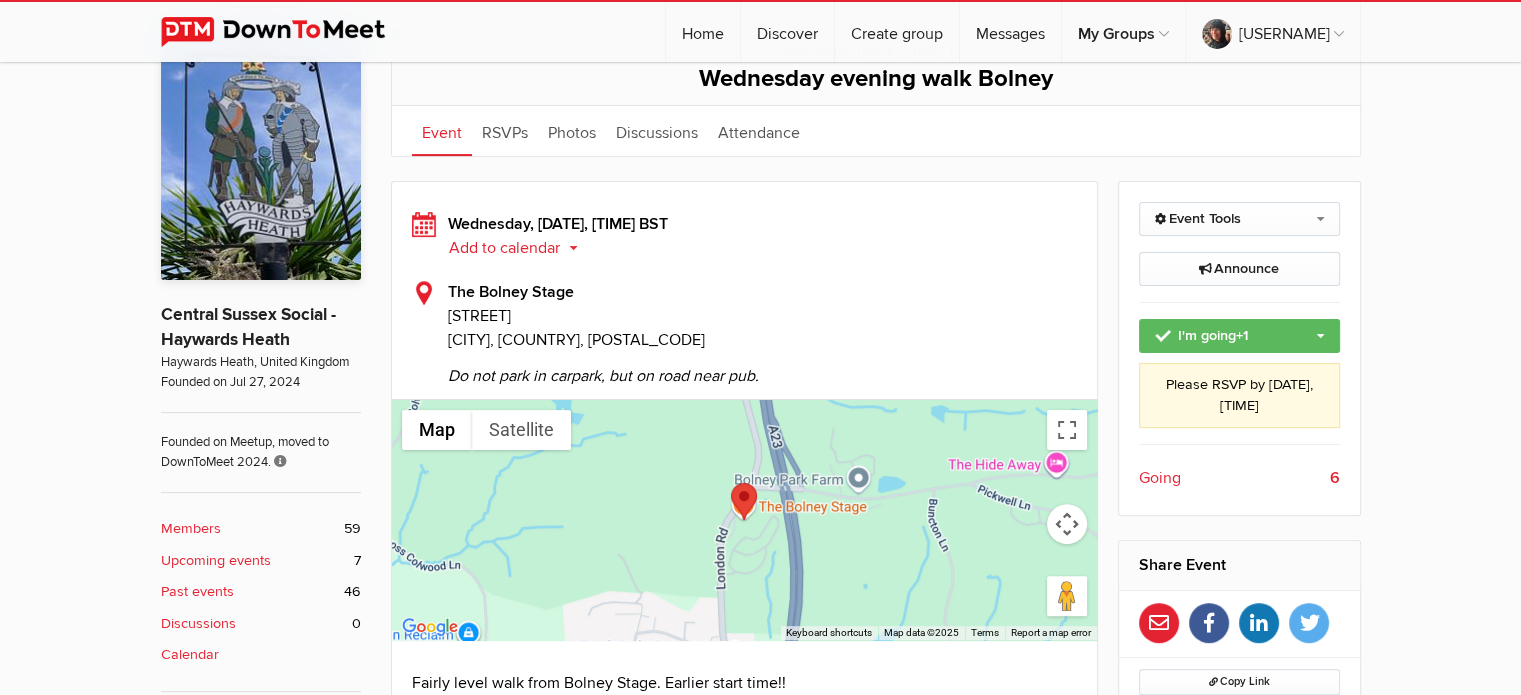 scroll, scrollTop: 480, scrollLeft: 0, axis: vertical 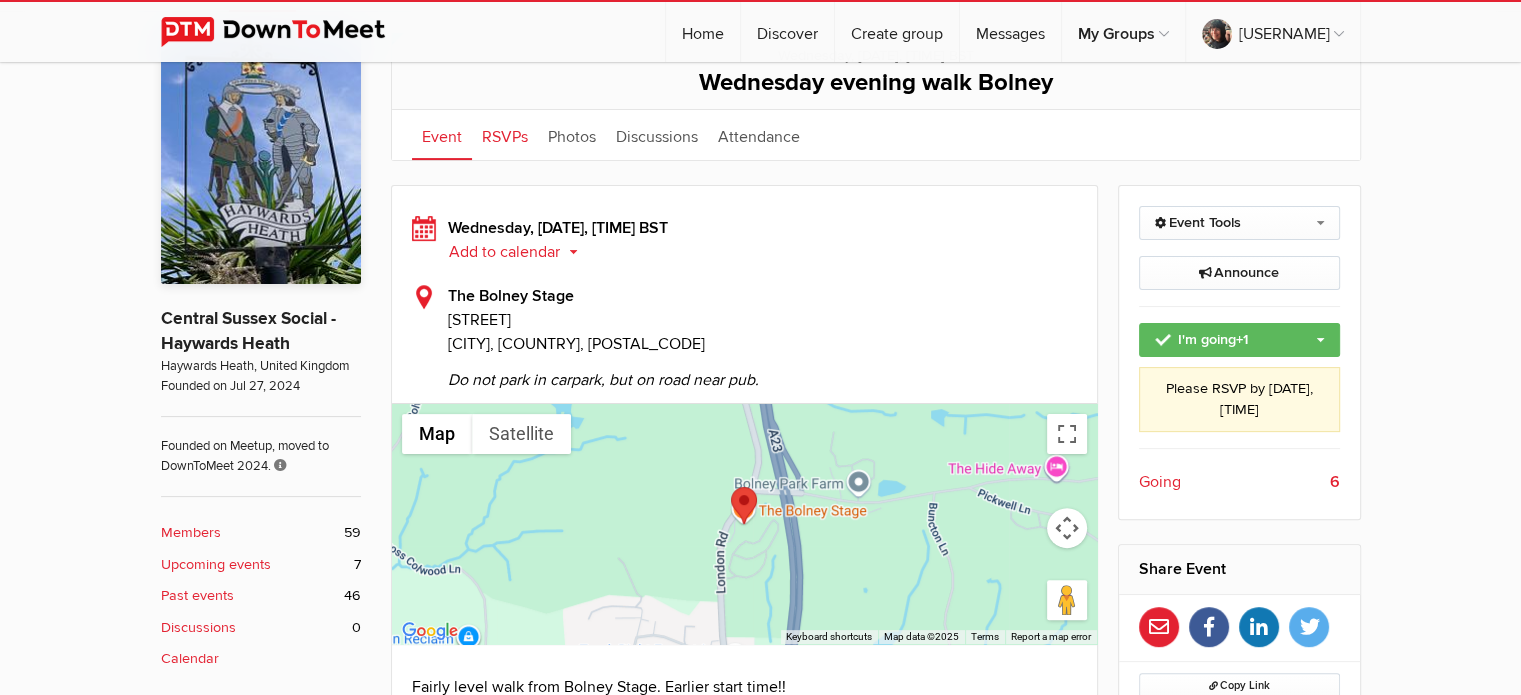 click on "RSVPs" 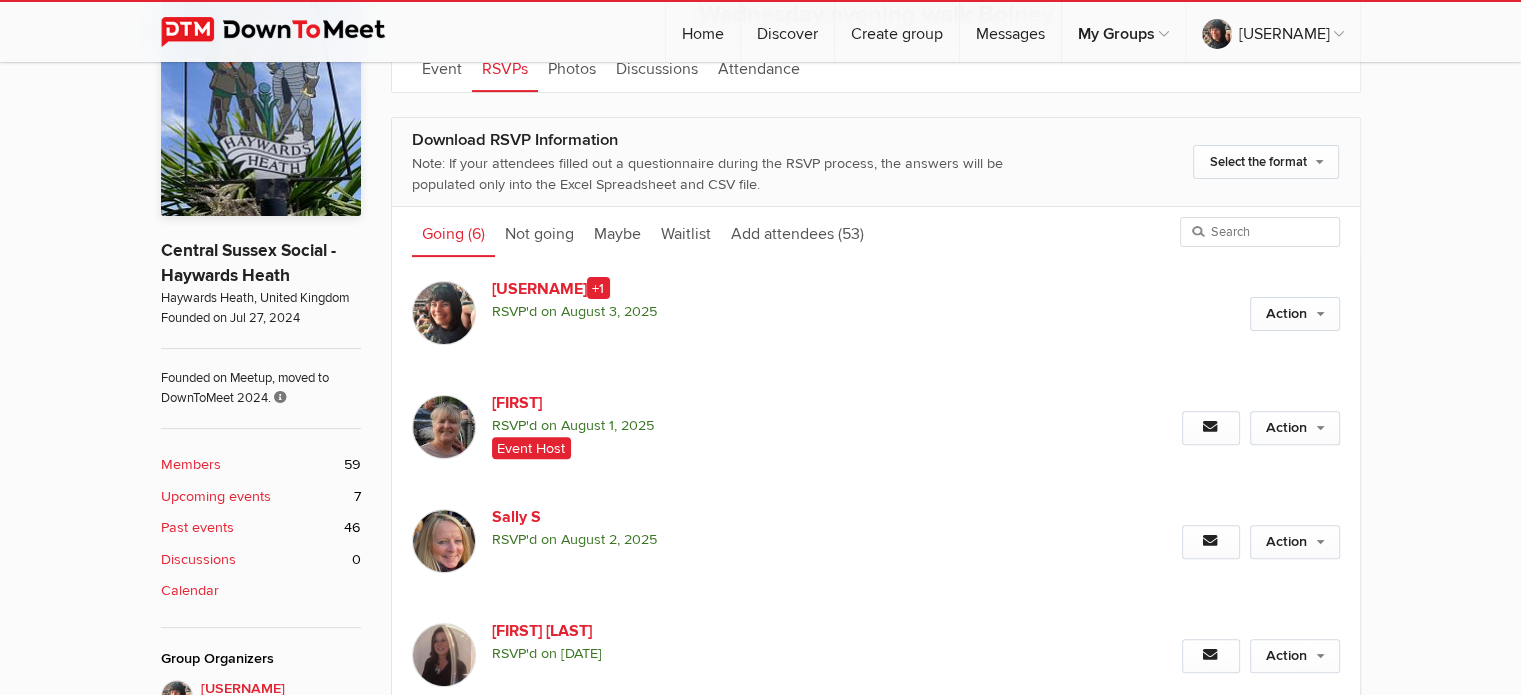 scroll, scrollTop: 542, scrollLeft: 0, axis: vertical 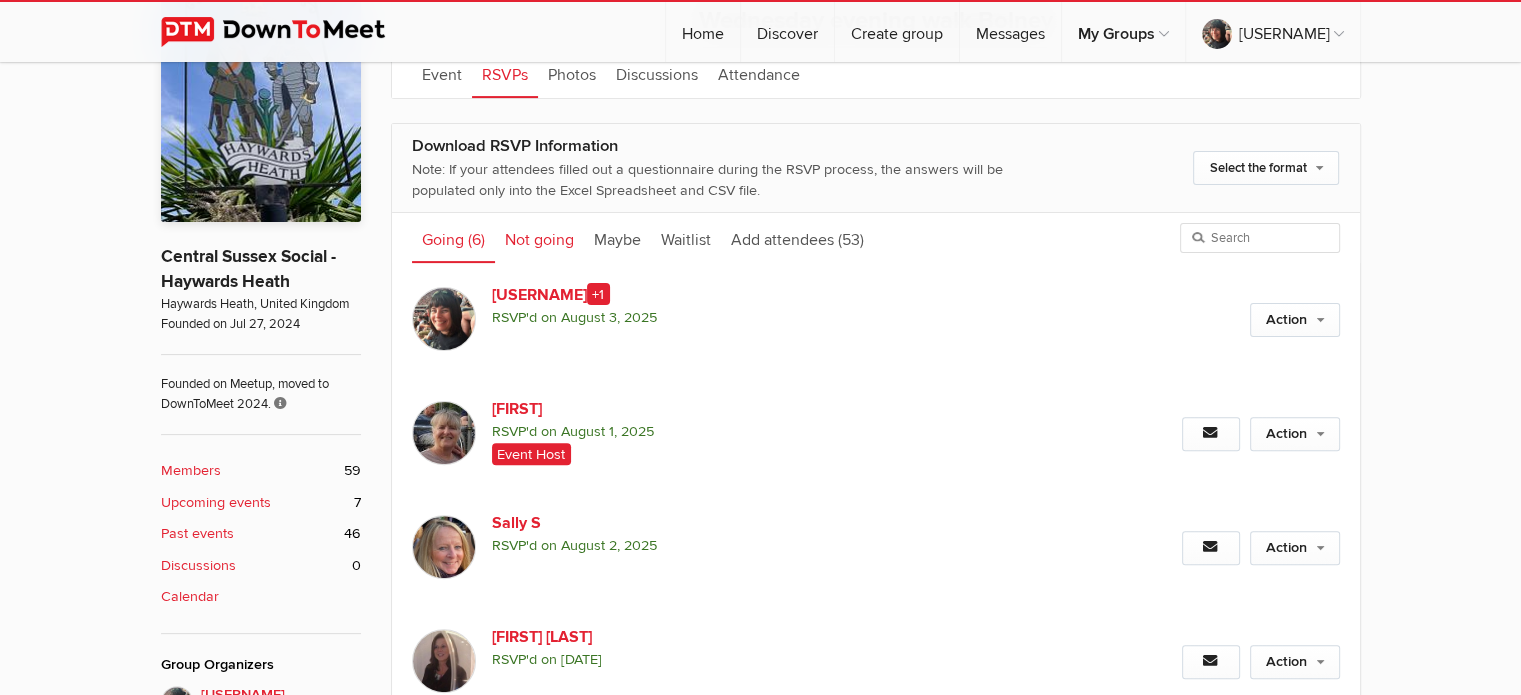 click on "Not going" 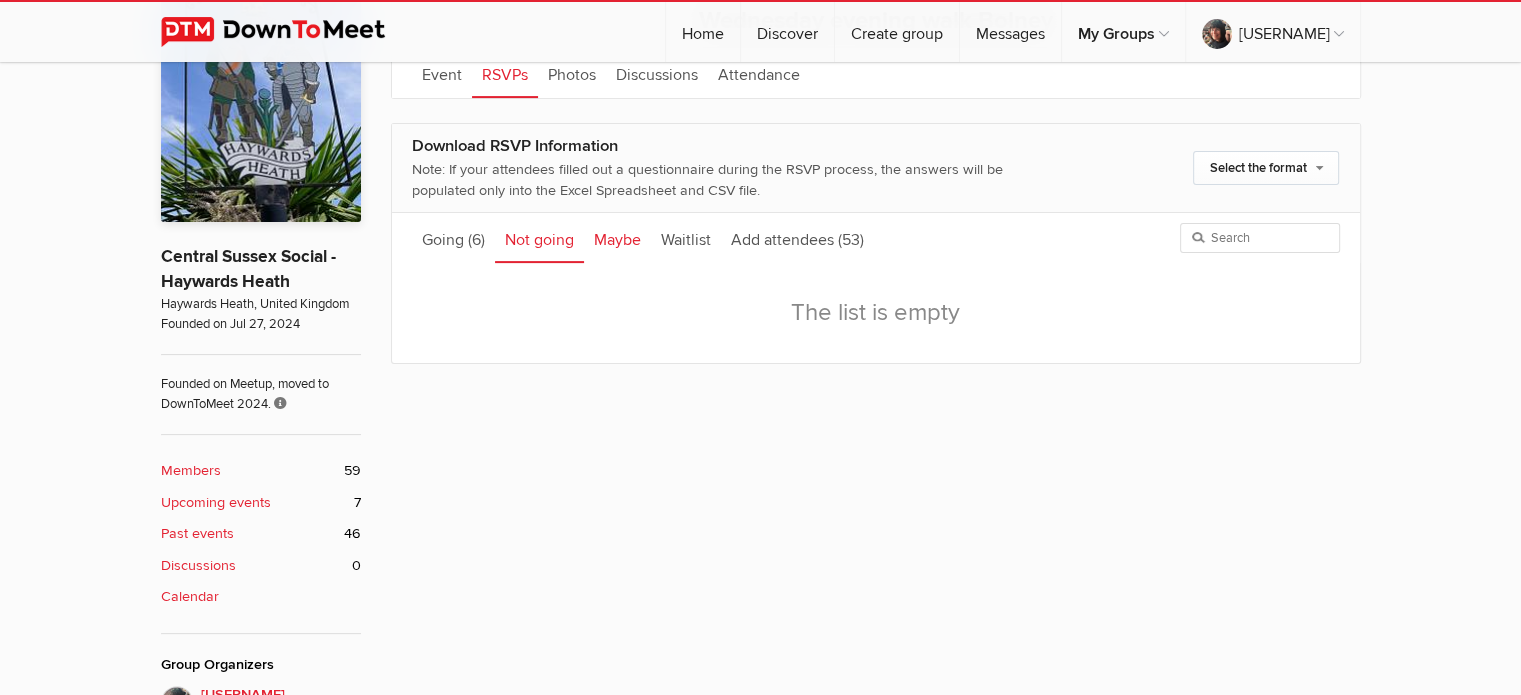 click on "Maybe" 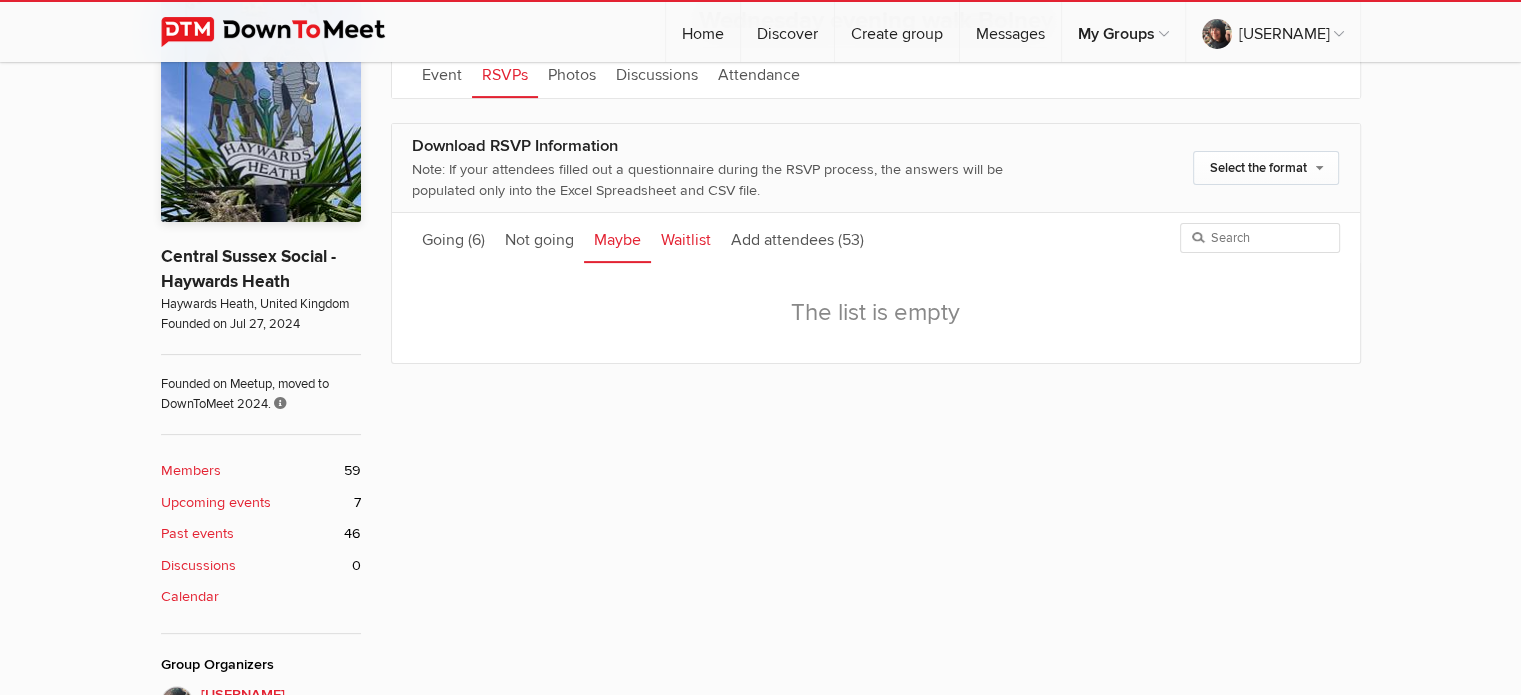 click on "Waitlist" 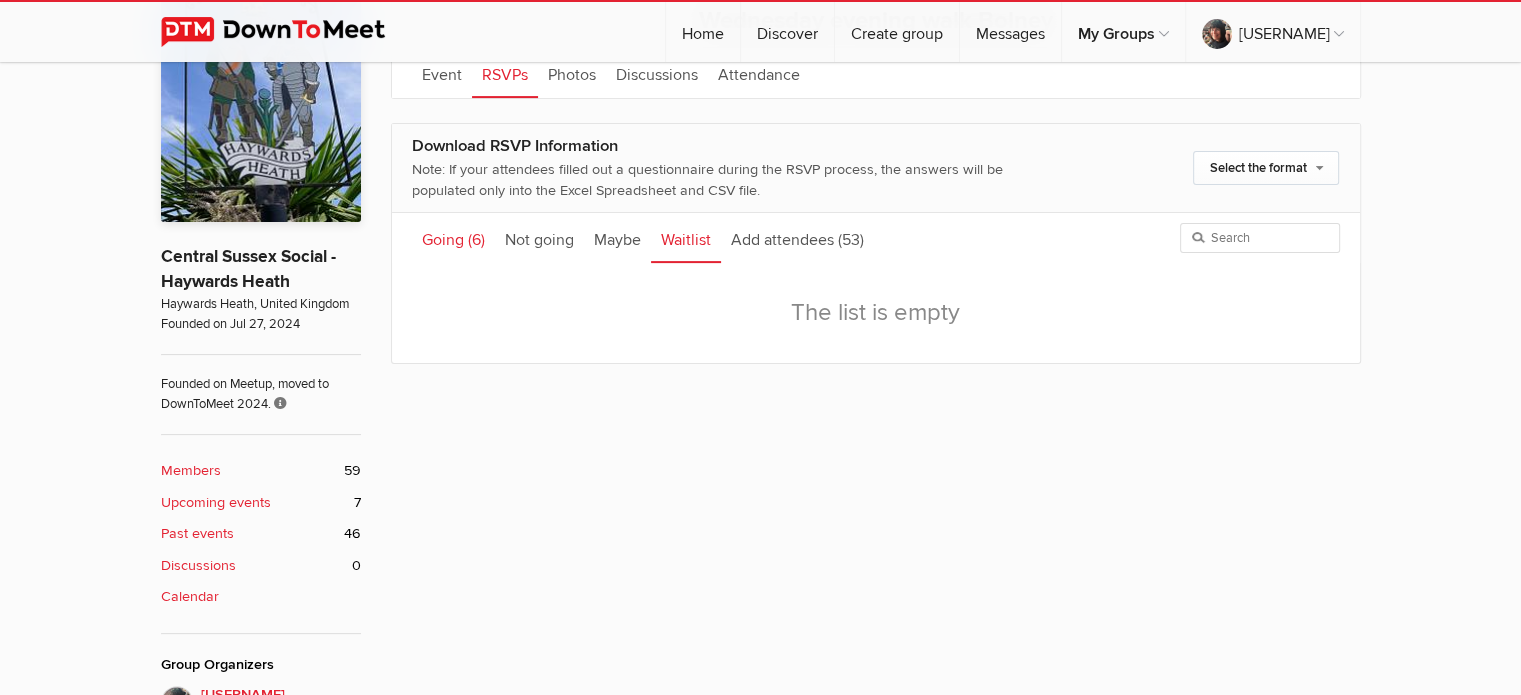 click on "Going
(6)" 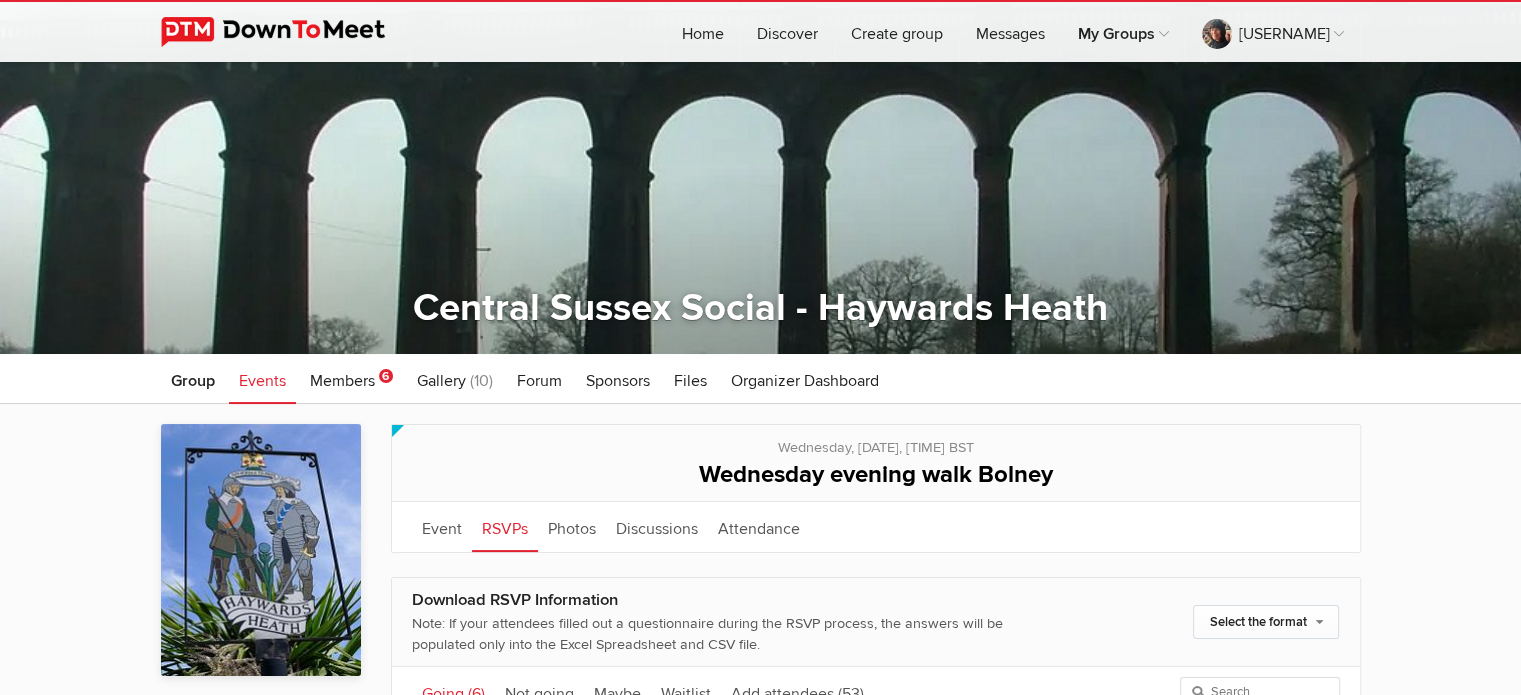 scroll, scrollTop: 0, scrollLeft: 0, axis: both 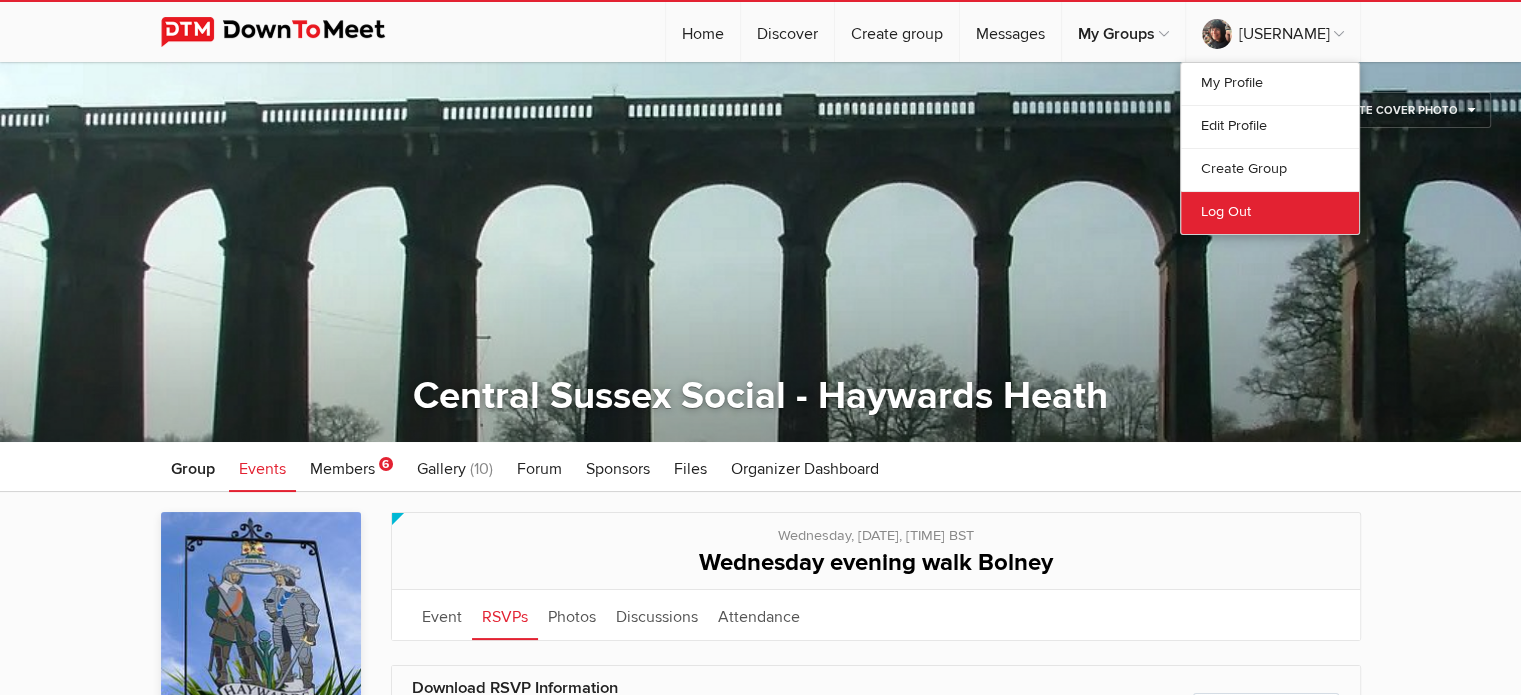 click on "Log Out" 